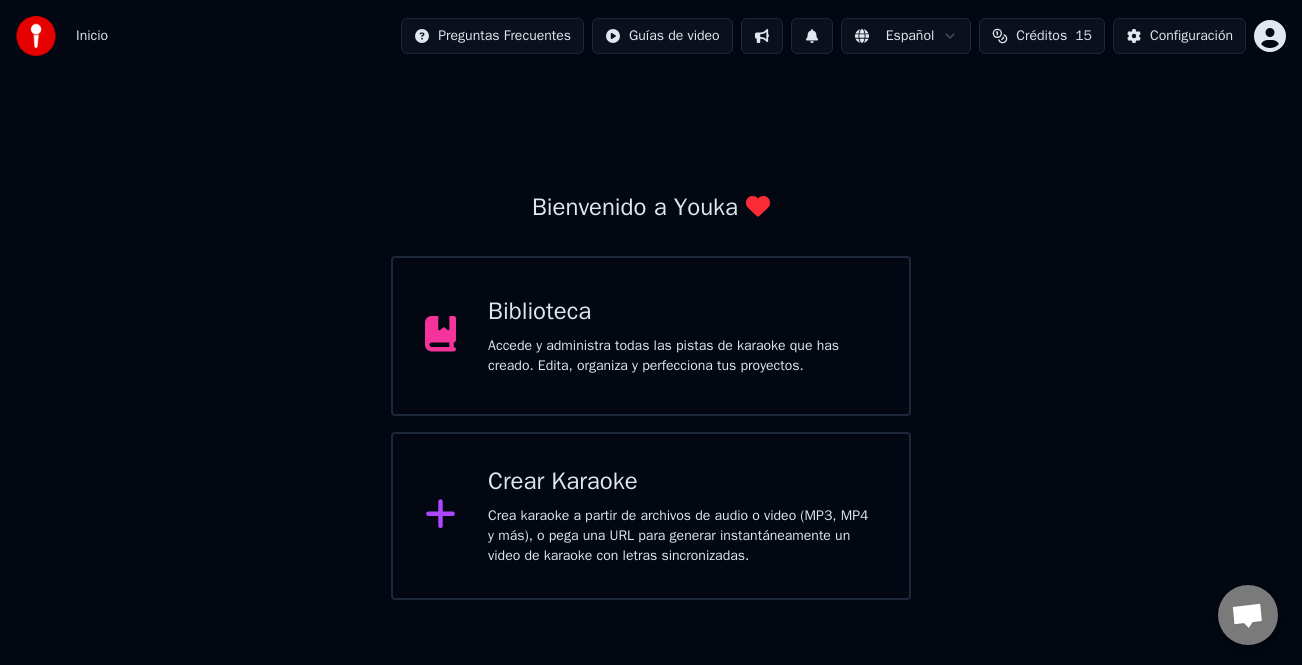 scroll, scrollTop: 0, scrollLeft: 0, axis: both 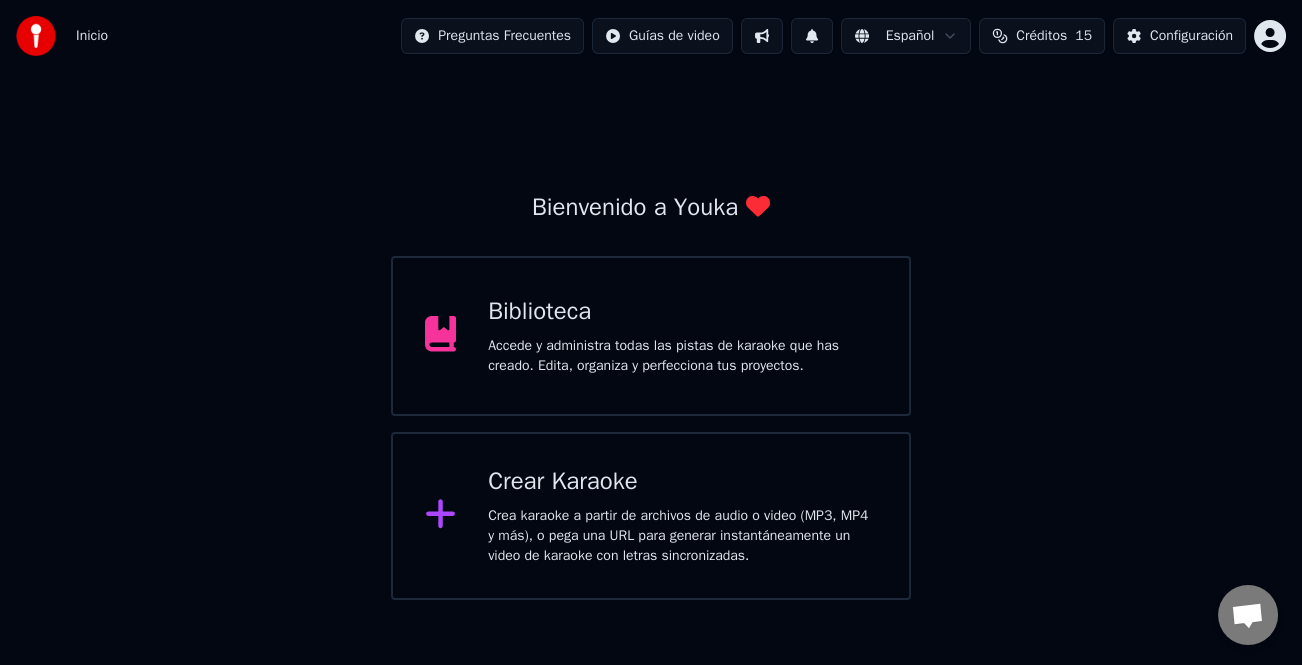 click on "Crea karaoke a partir de archivos de audio o video (MP3, MP4 y más), o pega una URL para generar instantáneamente un video de karaoke con letras sincronizadas." at bounding box center [682, 536] 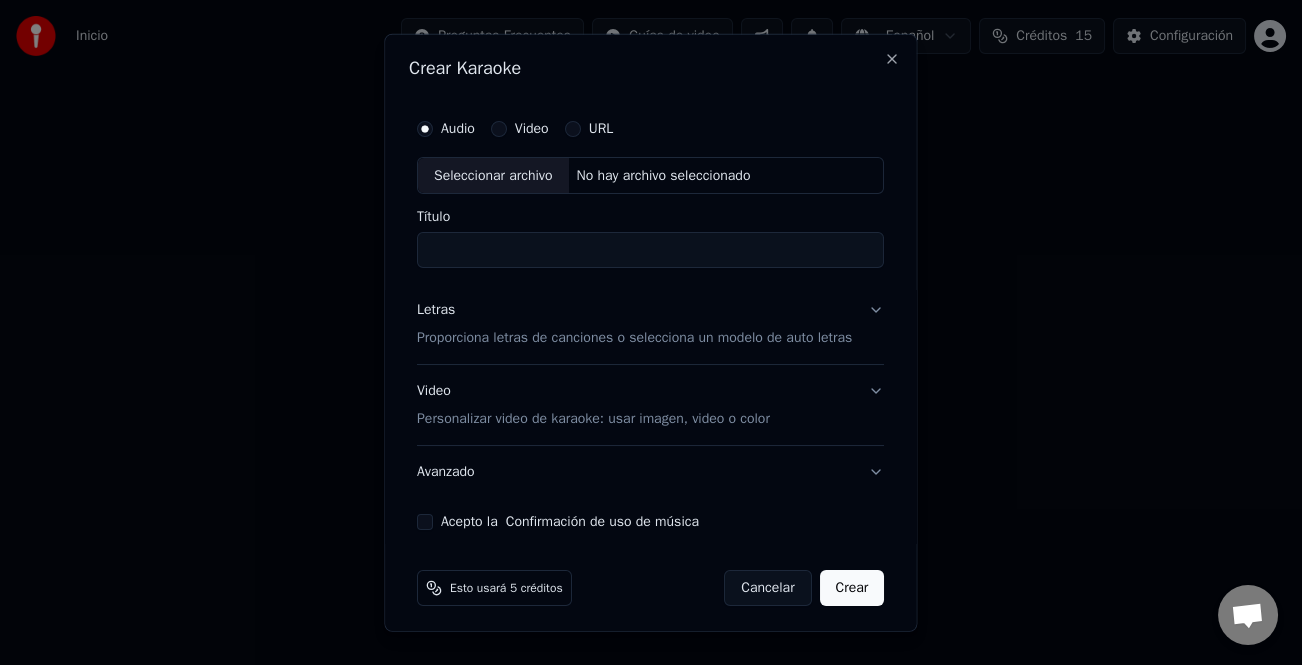 click on "URL" at bounding box center (573, 128) 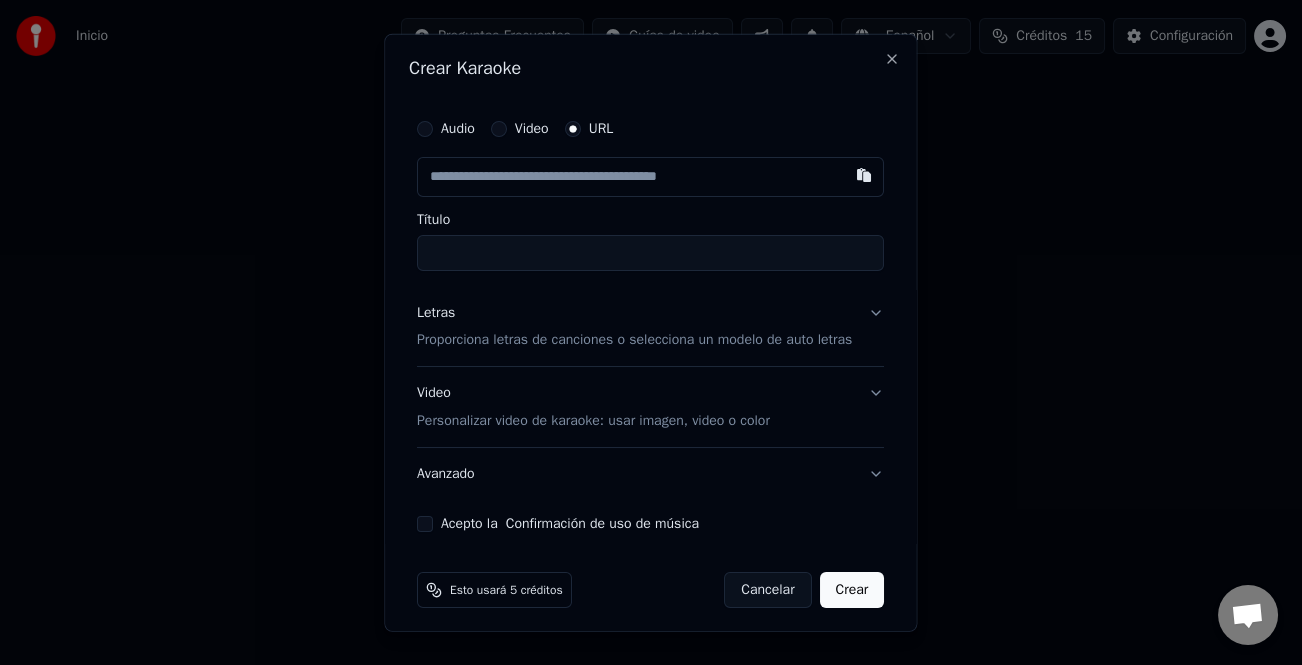 click at bounding box center (650, 176) 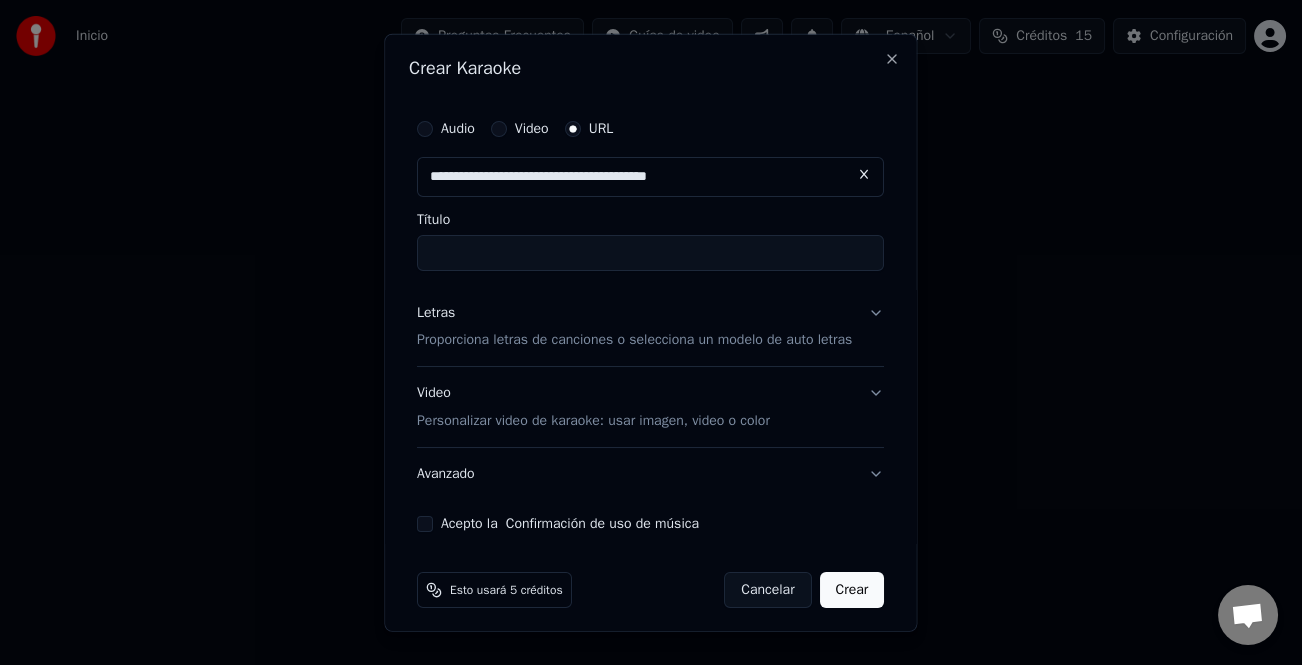 type on "**********" 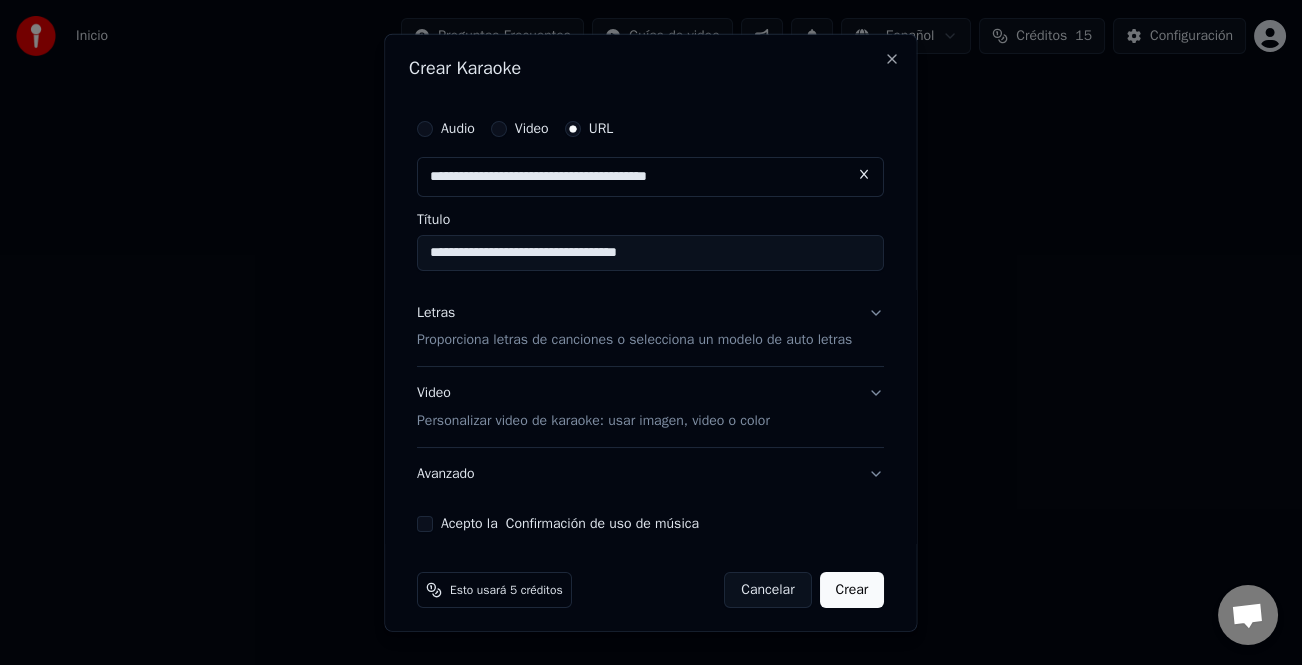type on "**********" 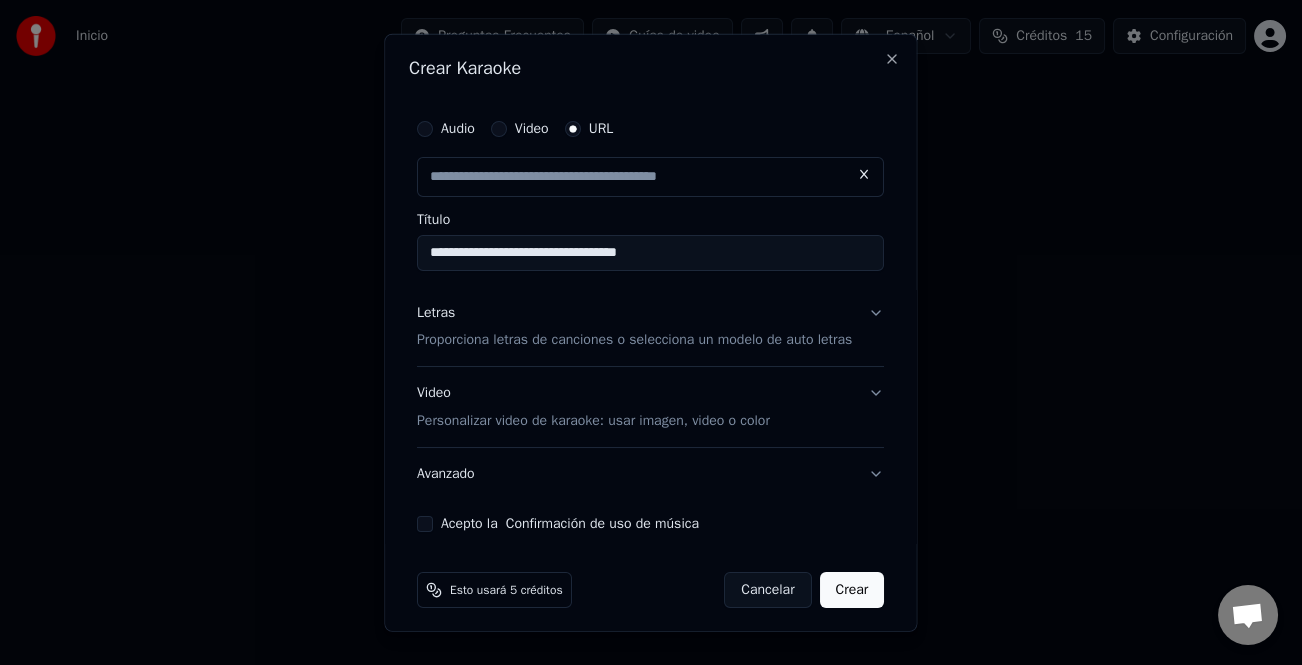 drag, startPoint x: 657, startPoint y: 259, endPoint x: 564, endPoint y: 254, distance: 93.13431 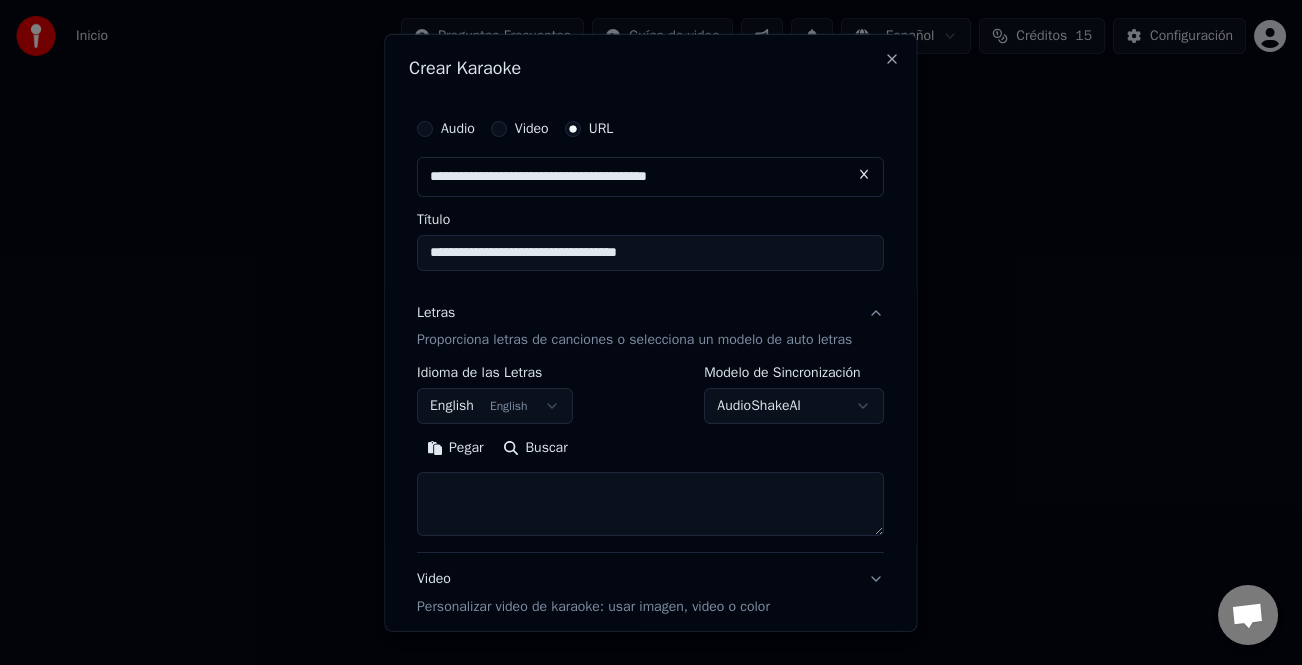 drag, startPoint x: 454, startPoint y: 440, endPoint x: 462, endPoint y: 452, distance: 14.422205 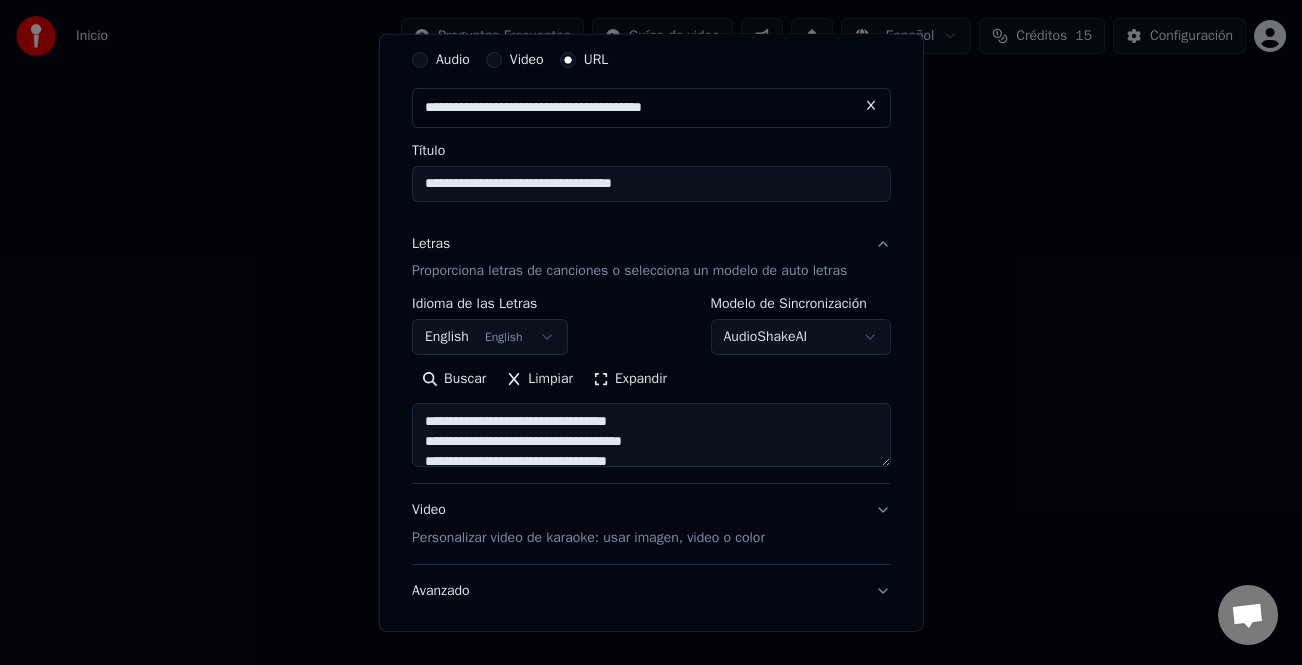 scroll, scrollTop: 100, scrollLeft: 0, axis: vertical 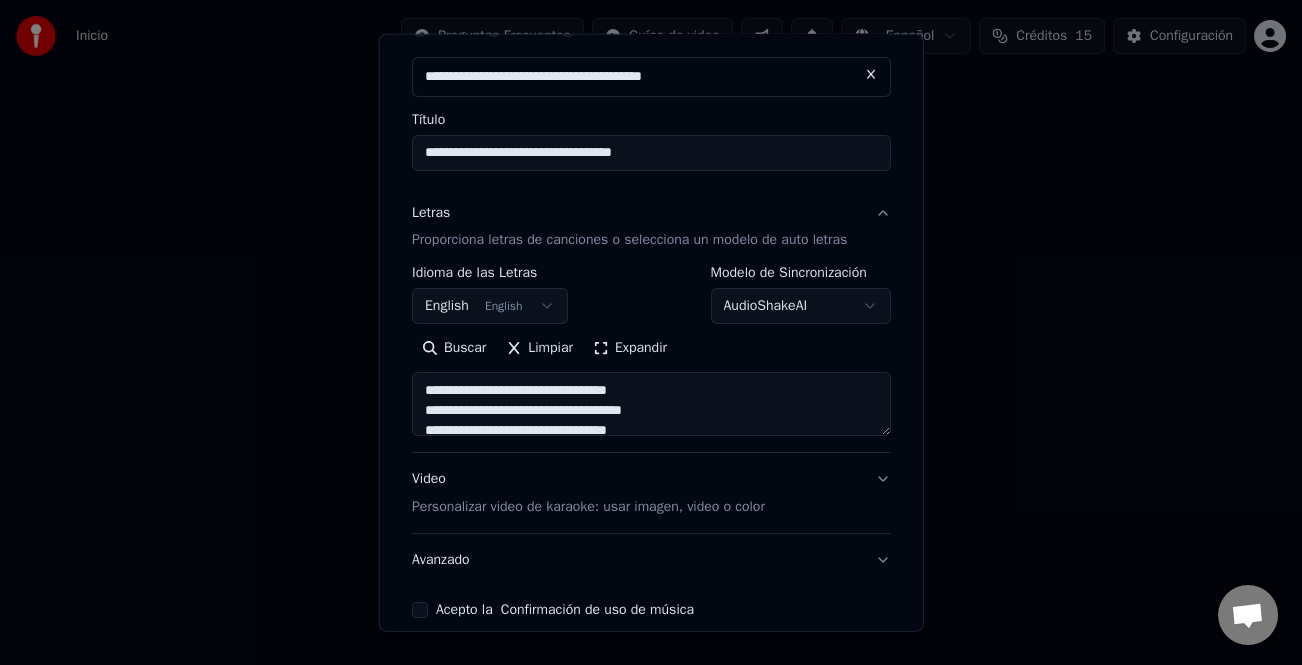 drag, startPoint x: 624, startPoint y: 345, endPoint x: 693, endPoint y: 371, distance: 73.736015 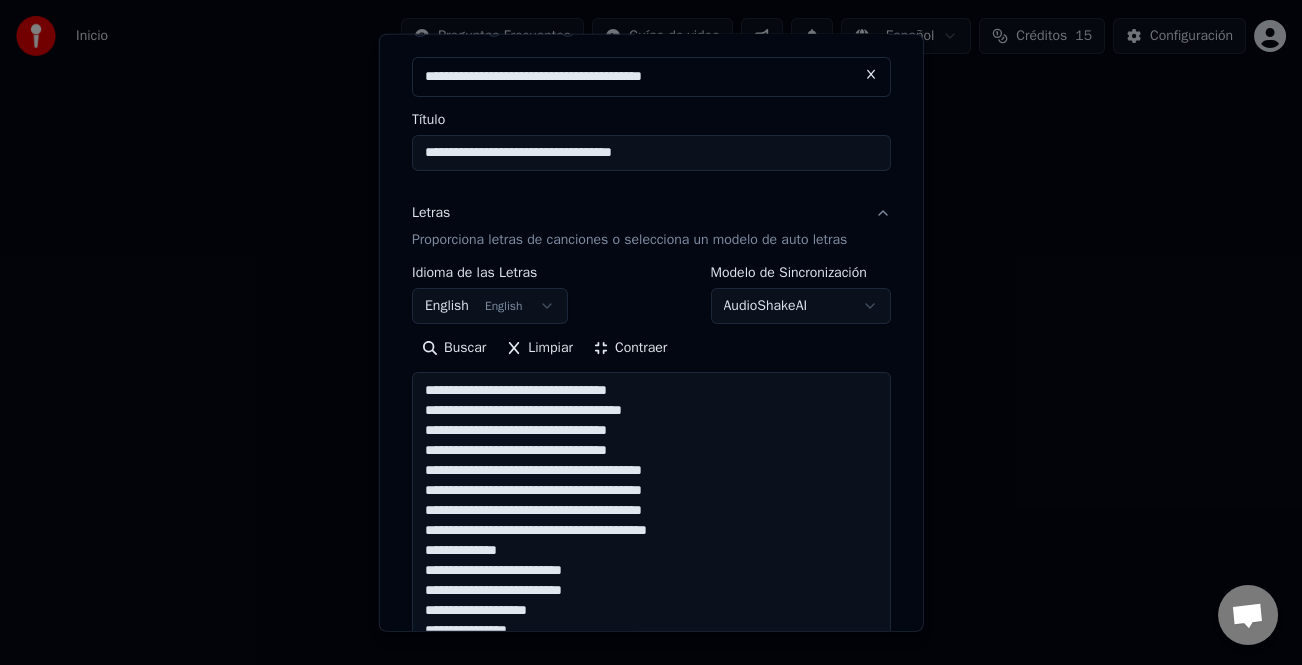 scroll, scrollTop: 1, scrollLeft: 0, axis: vertical 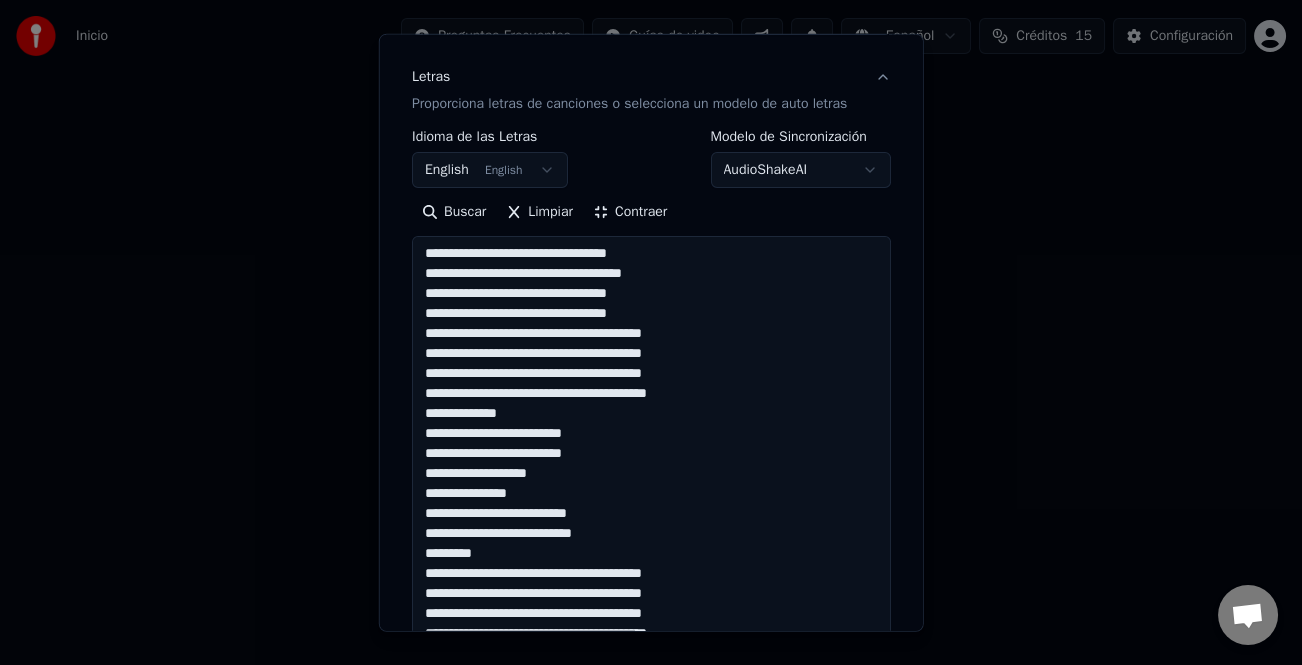 drag, startPoint x: 545, startPoint y: 243, endPoint x: 550, endPoint y: 252, distance: 10.29563 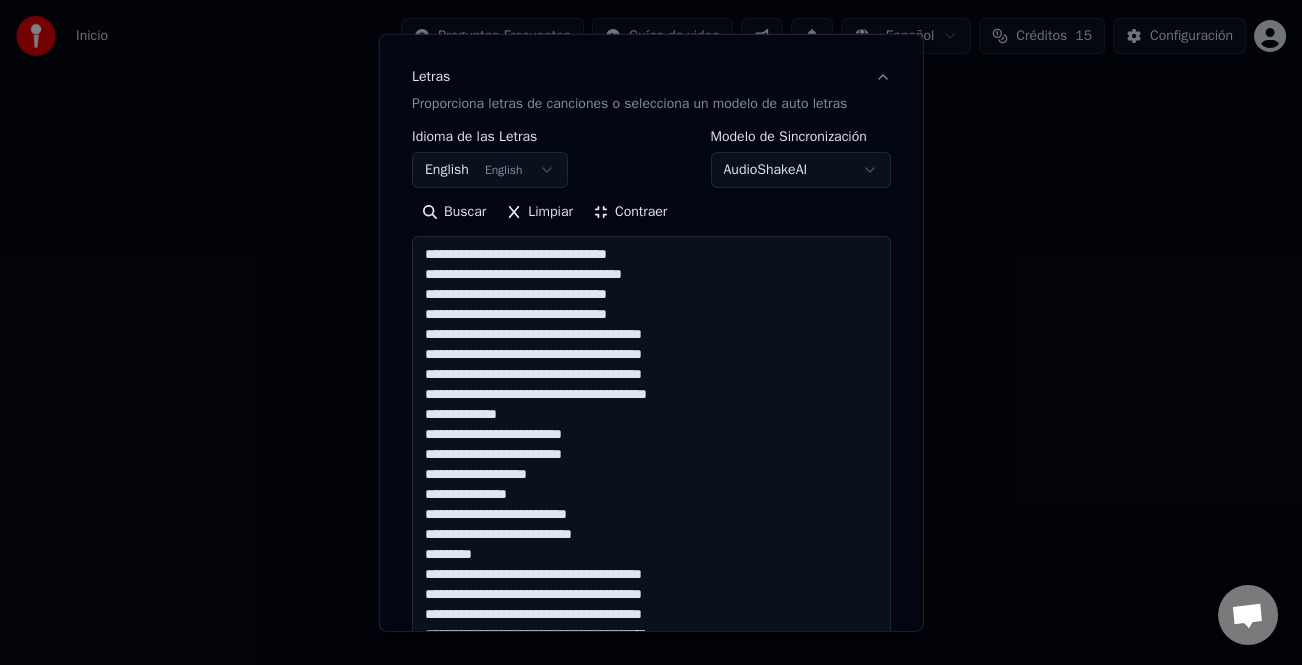 click at bounding box center (651, 594) 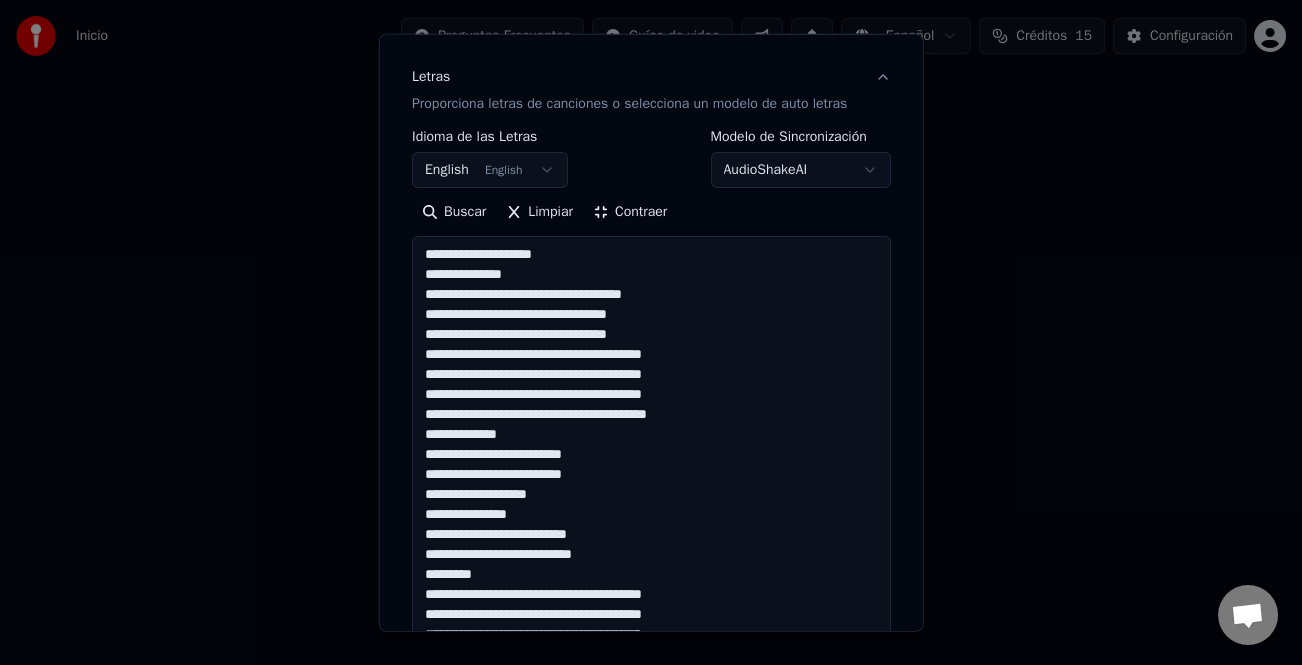 click at bounding box center [651, 594] 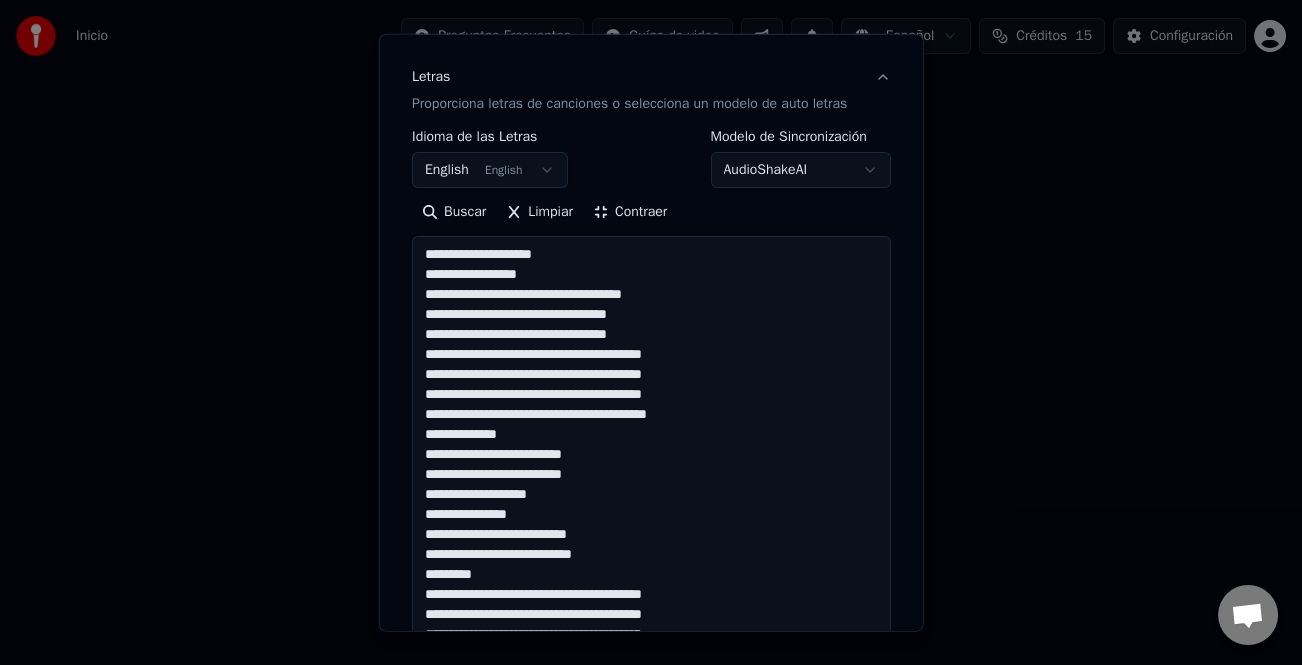 click at bounding box center [651, 594] 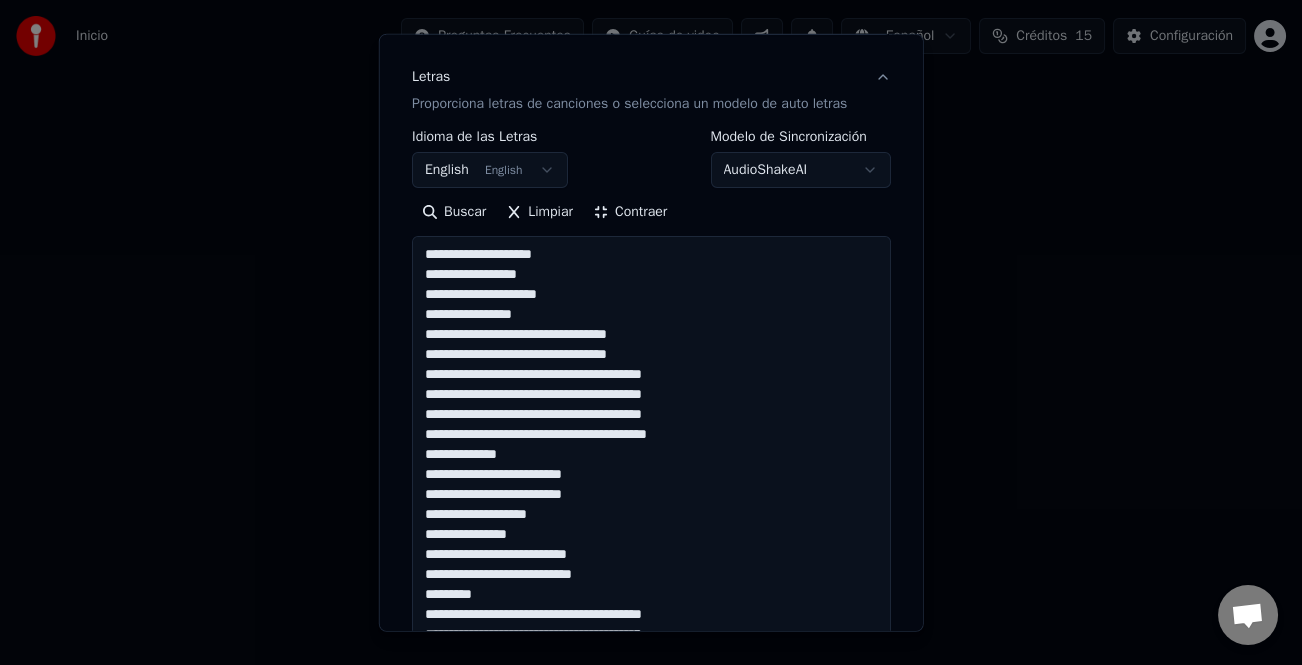 click at bounding box center [651, 594] 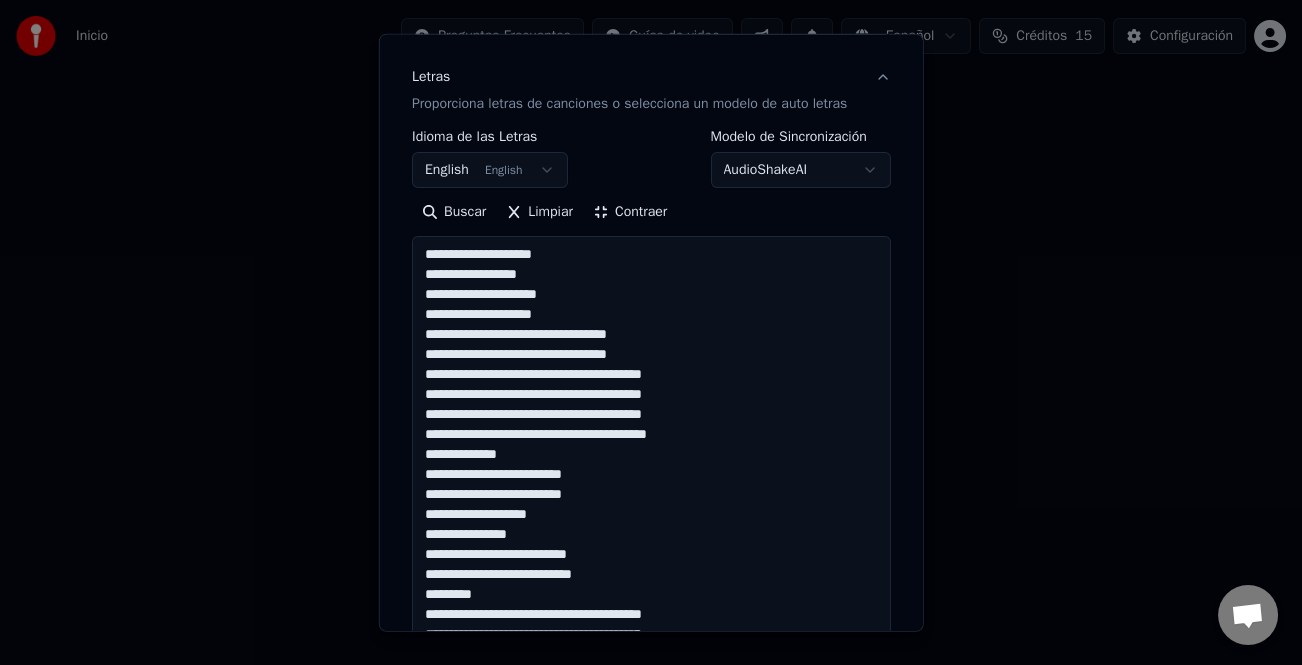 click at bounding box center (651, 594) 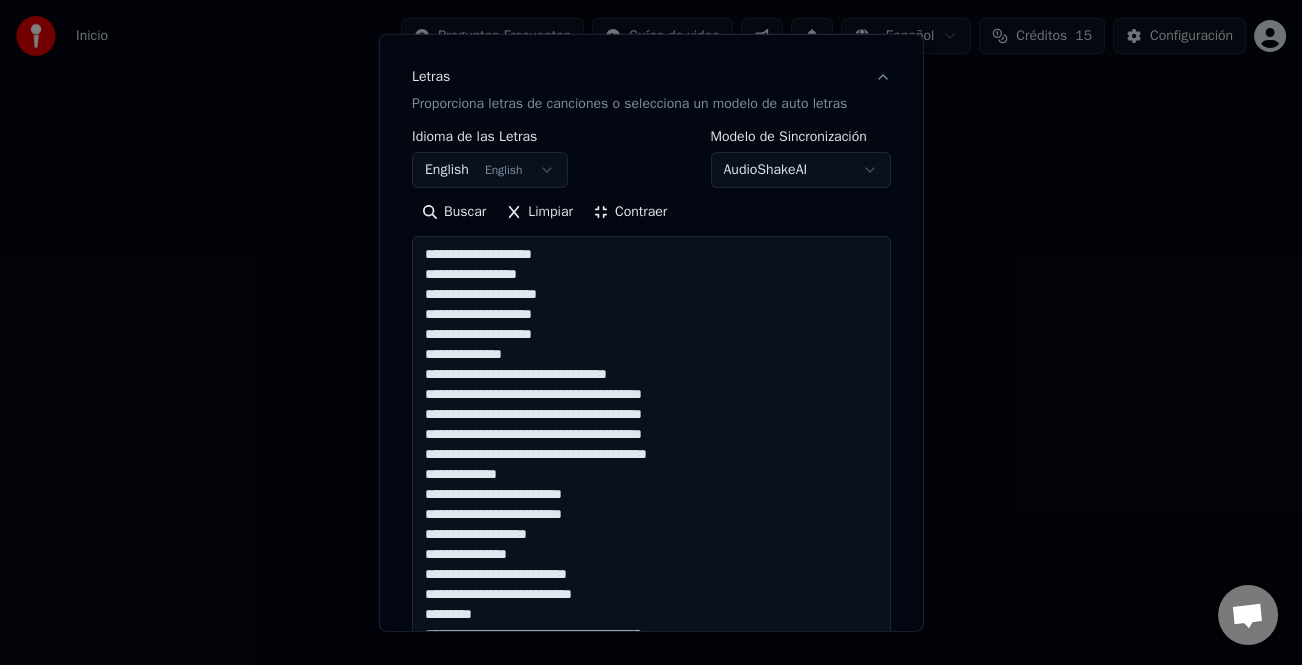 click at bounding box center [651, 594] 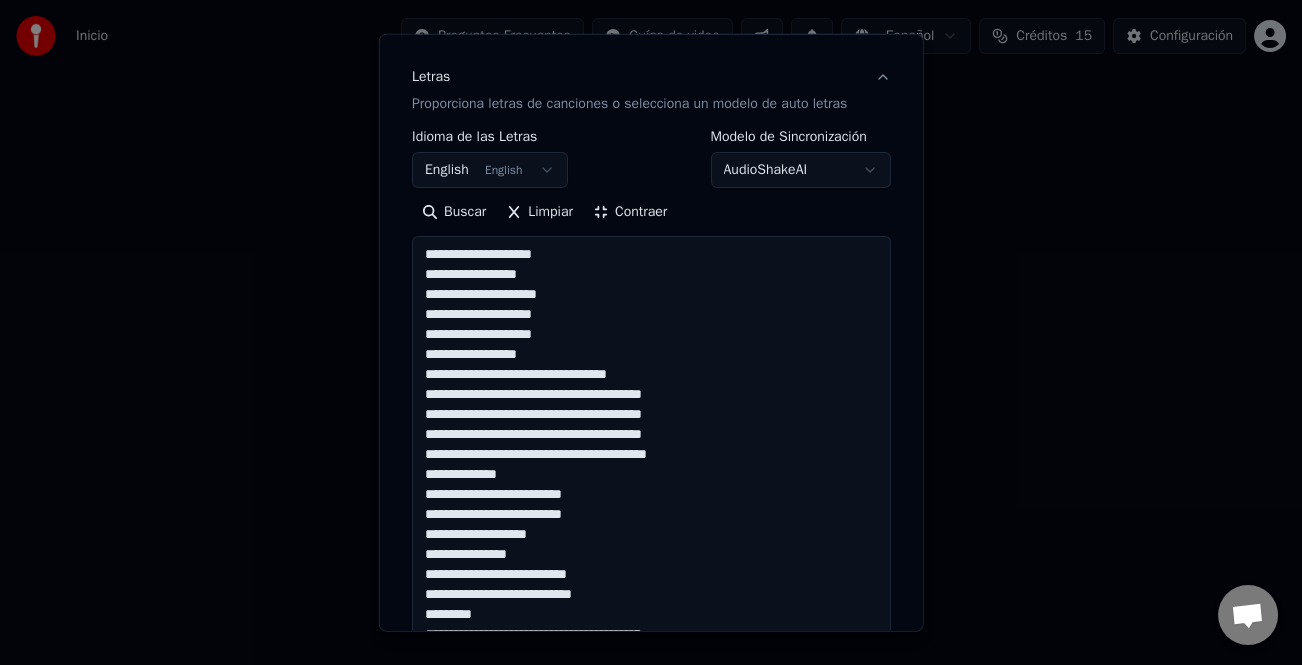 click at bounding box center [651, 594] 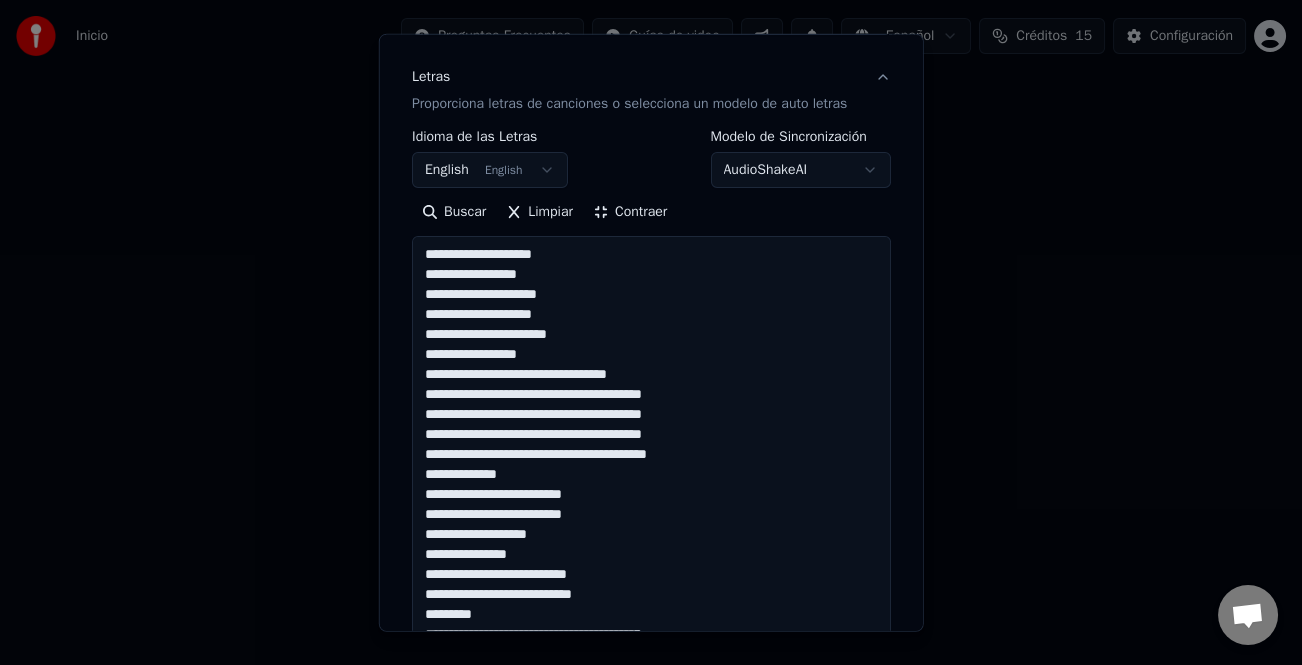 click at bounding box center [651, 594] 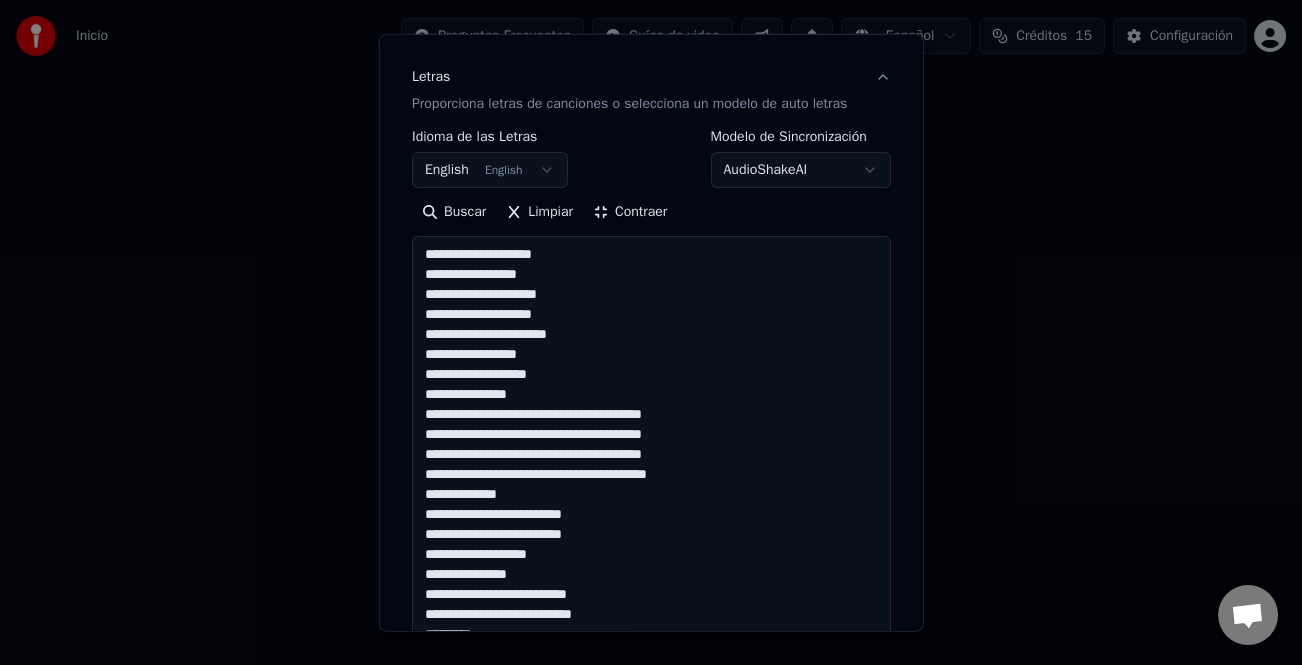 click at bounding box center [651, 594] 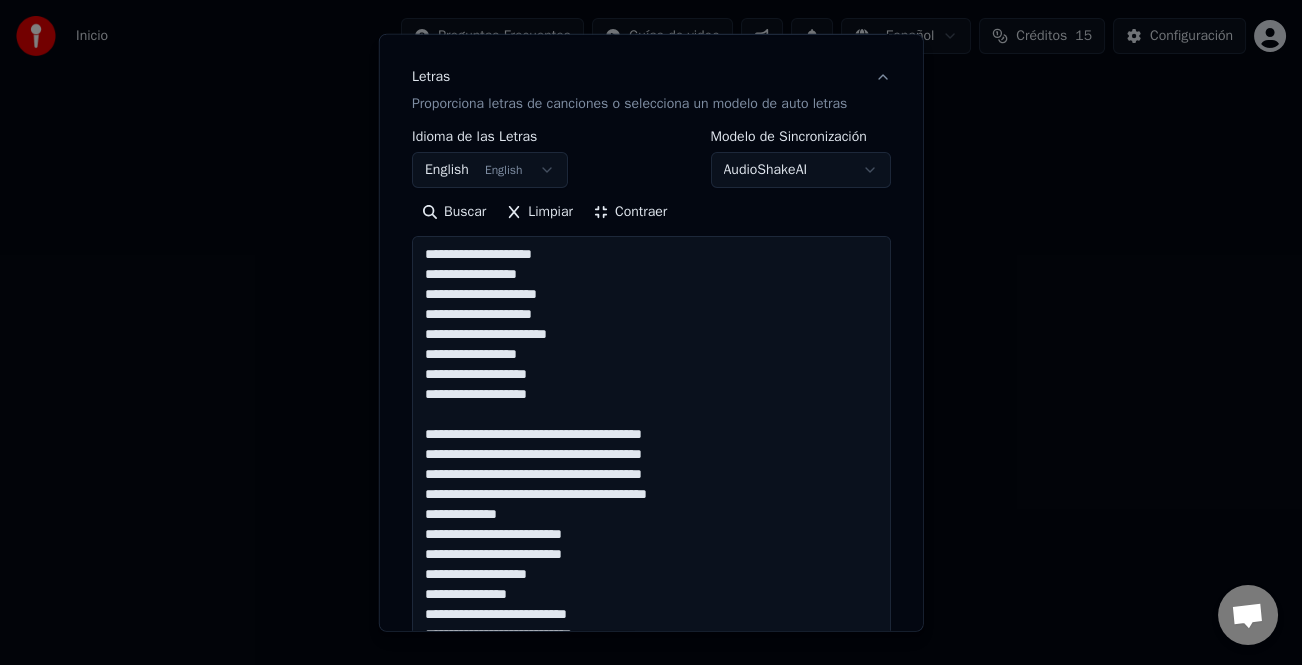 click at bounding box center [651, 594] 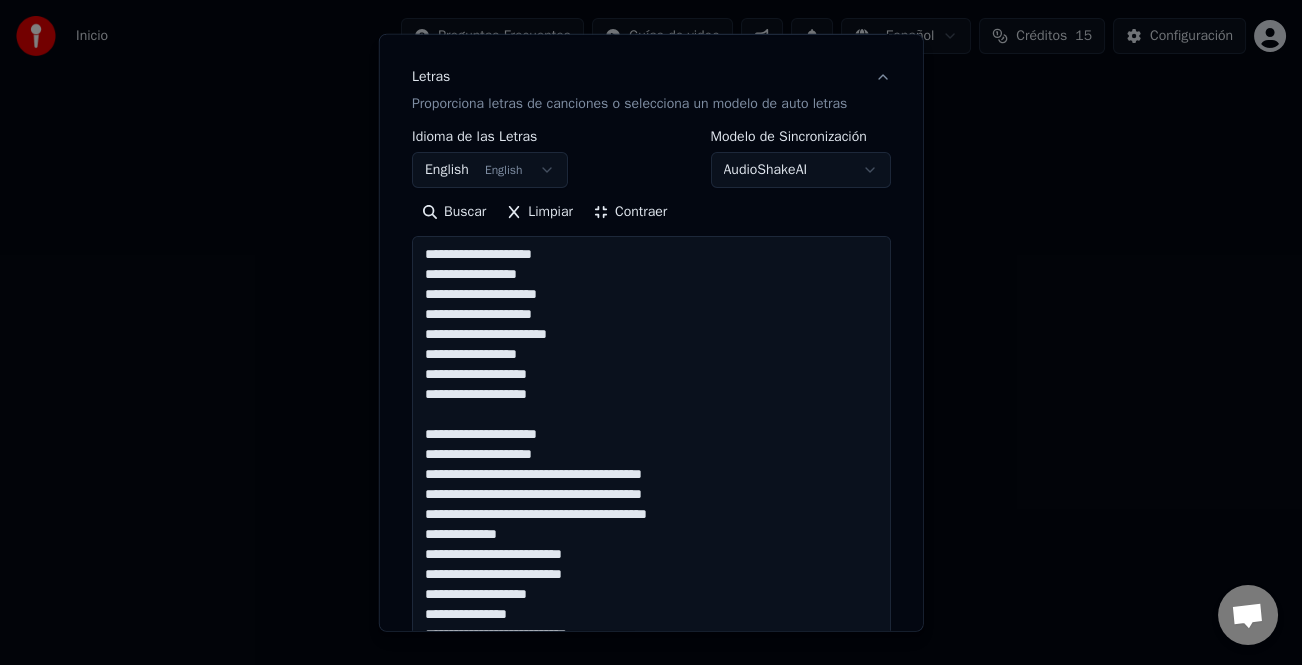 click at bounding box center [651, 594] 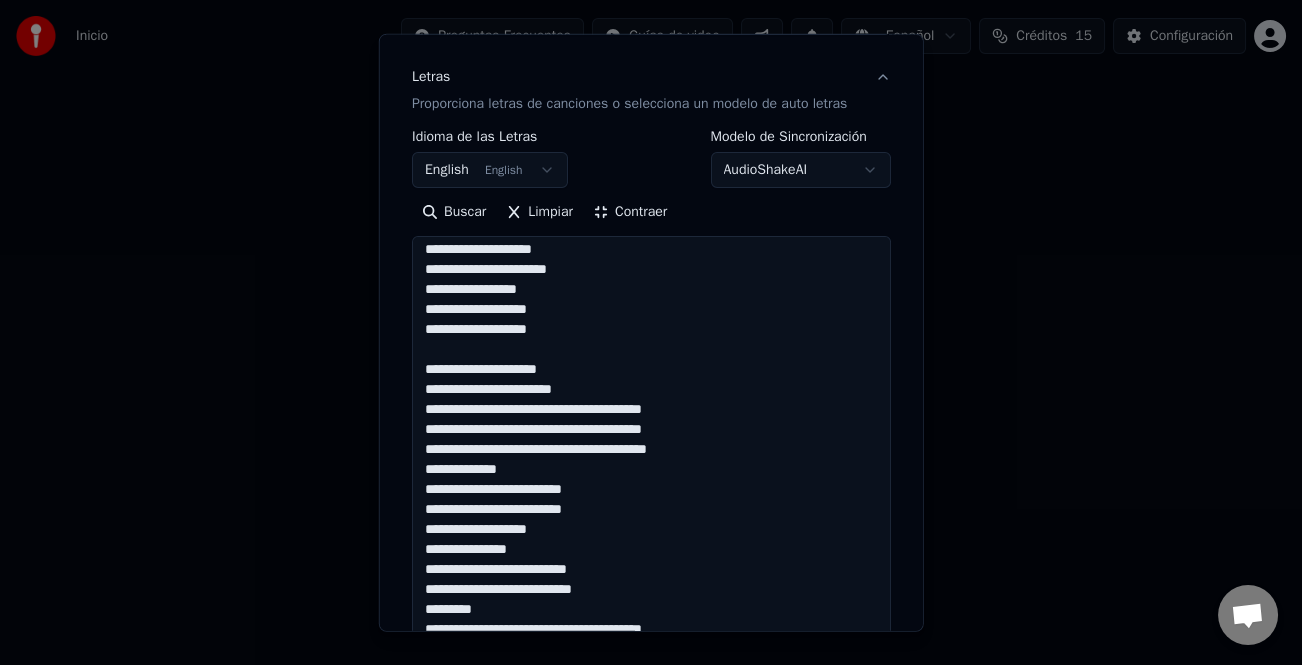 scroll, scrollTop: 100, scrollLeft: 0, axis: vertical 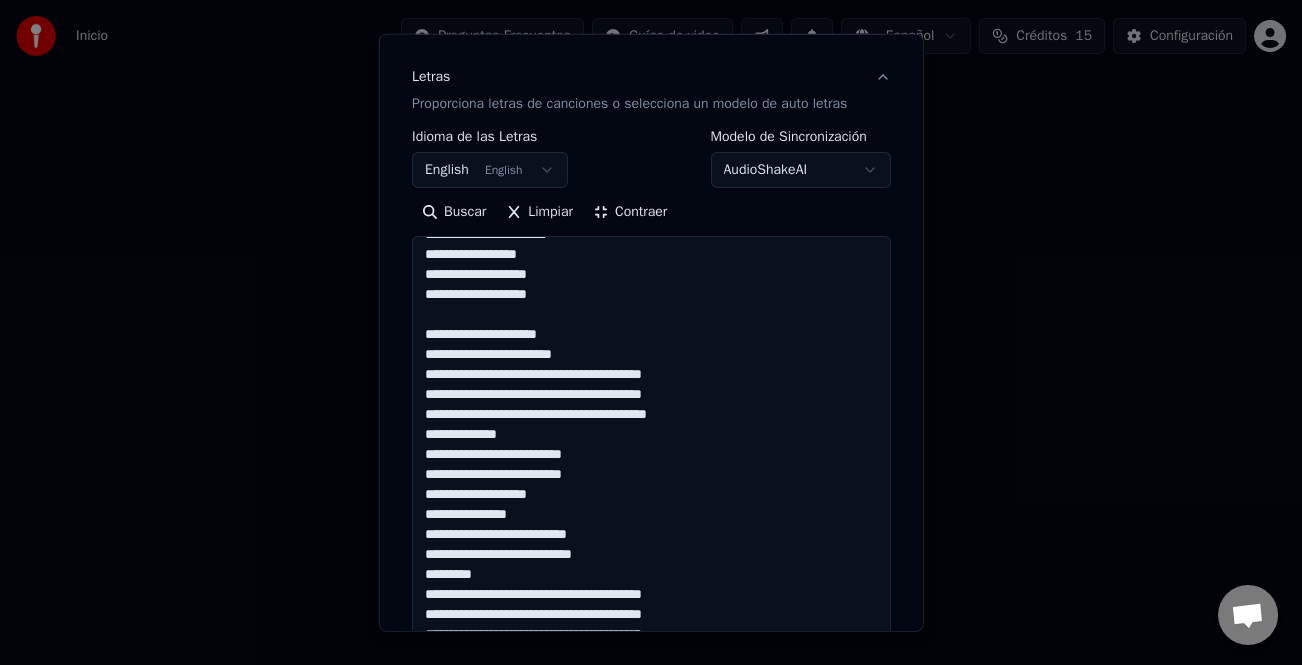 click at bounding box center [651, 594] 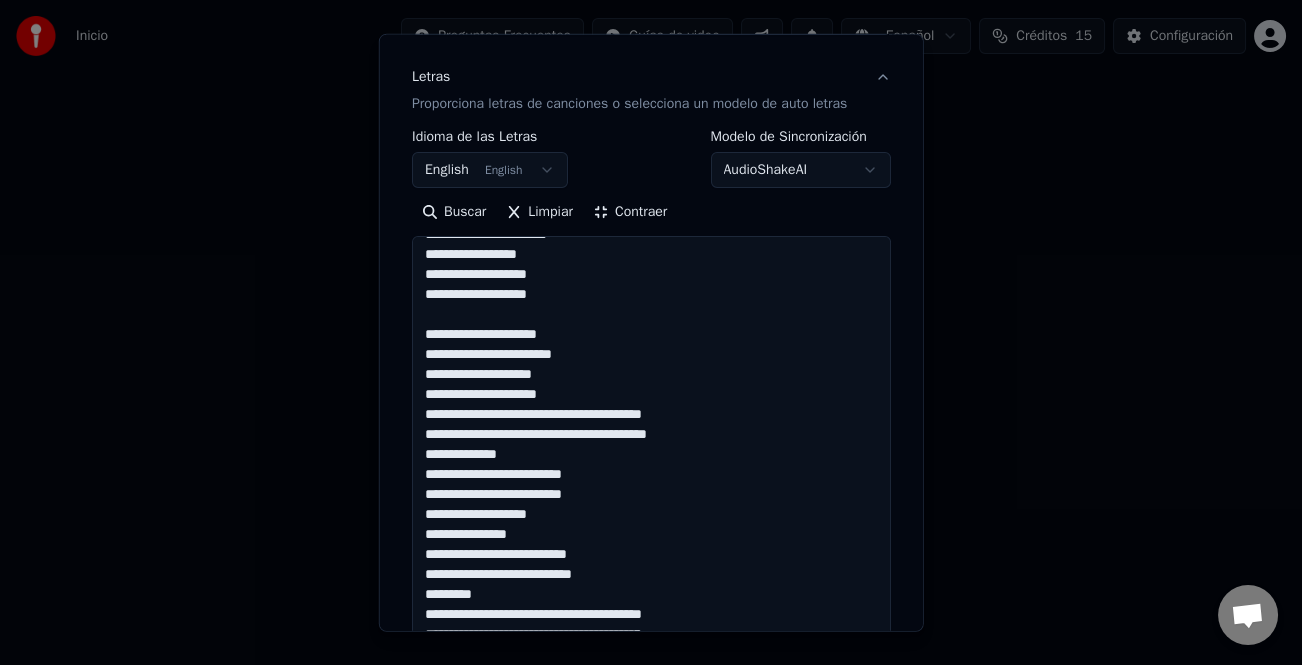 click at bounding box center [651, 594] 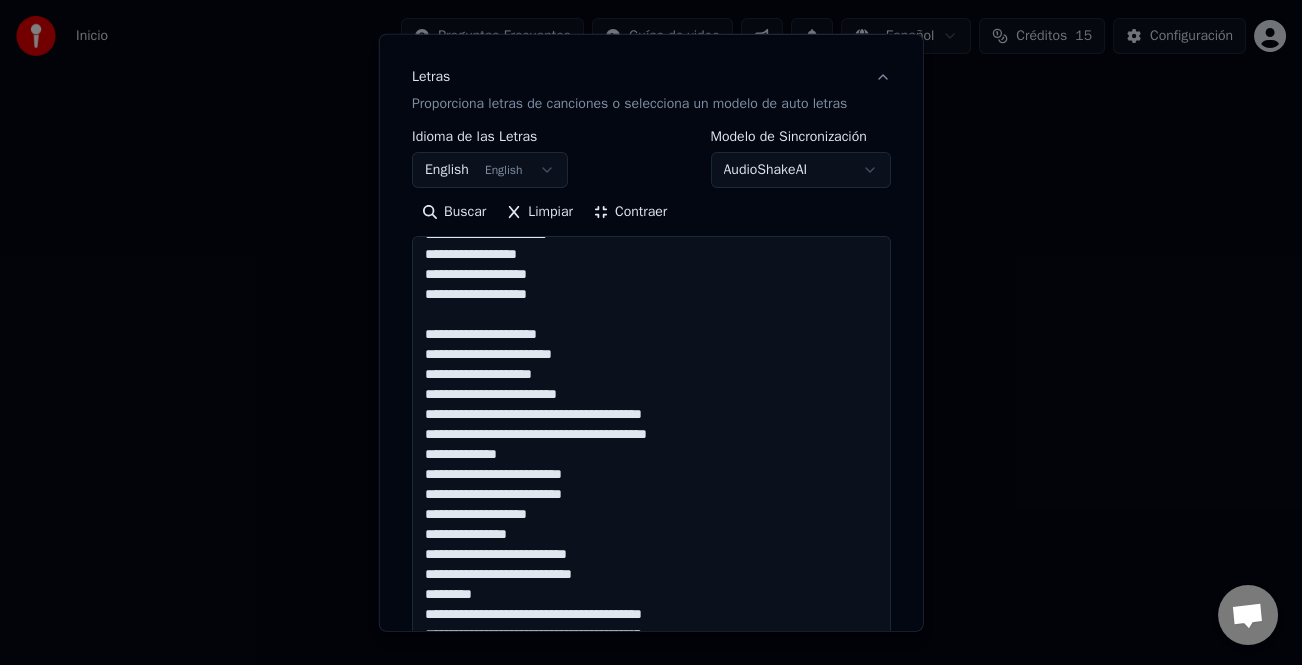 click at bounding box center (651, 594) 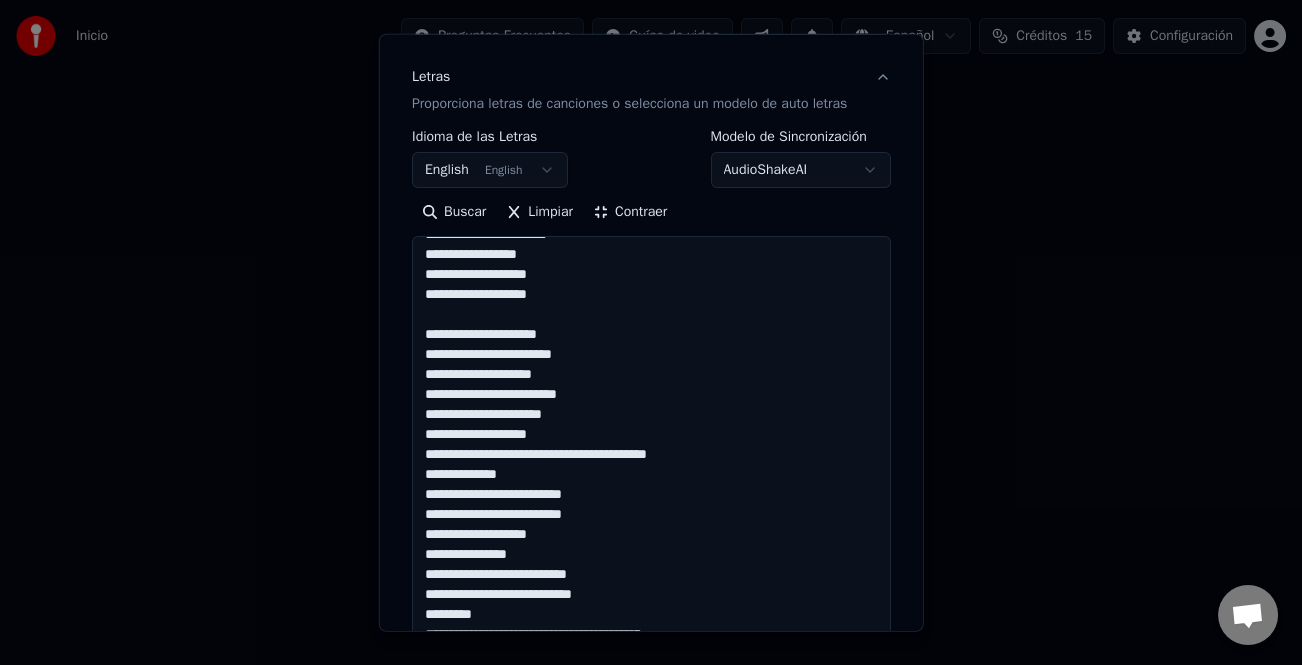 click at bounding box center [651, 594] 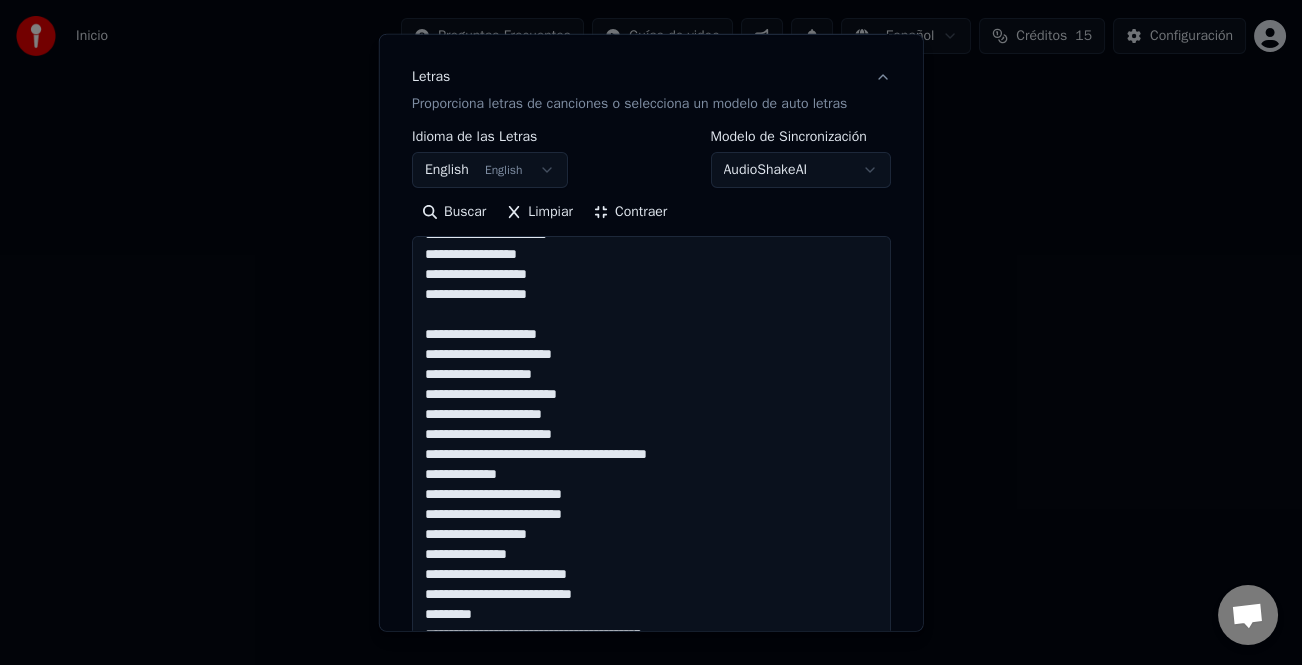 click at bounding box center [651, 594] 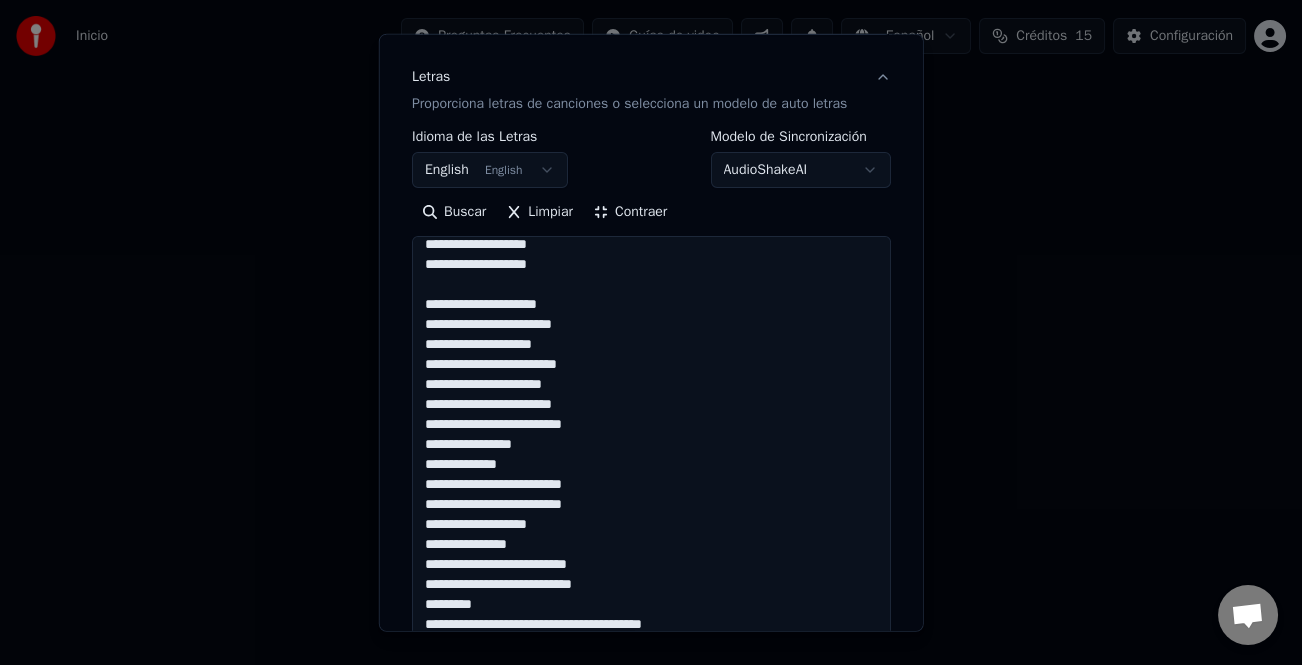scroll, scrollTop: 181, scrollLeft: 0, axis: vertical 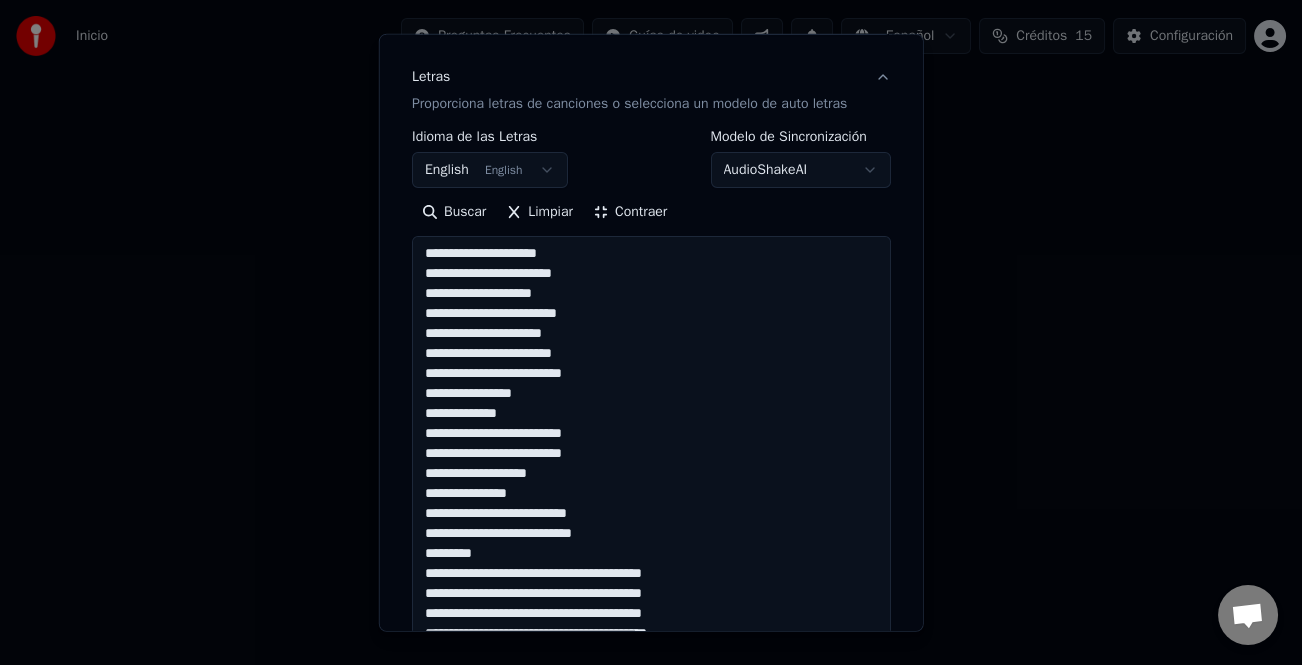 click at bounding box center [651, 594] 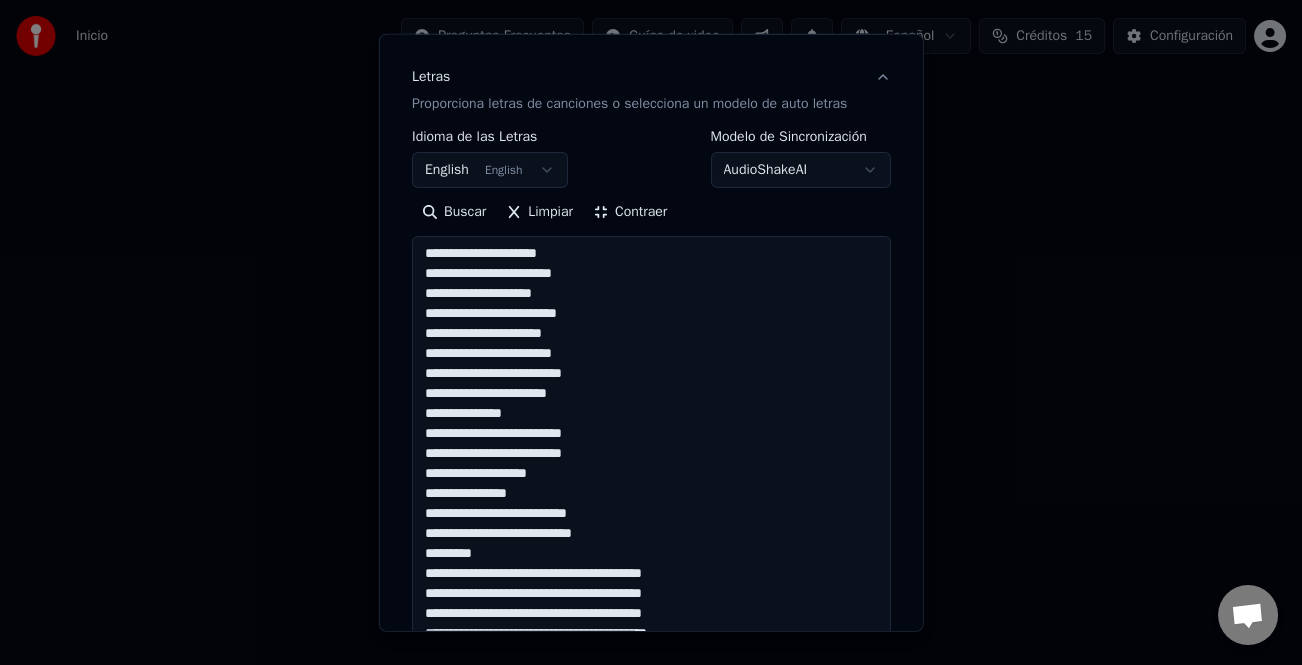 drag, startPoint x: 510, startPoint y: 413, endPoint x: 552, endPoint y: 411, distance: 42.047592 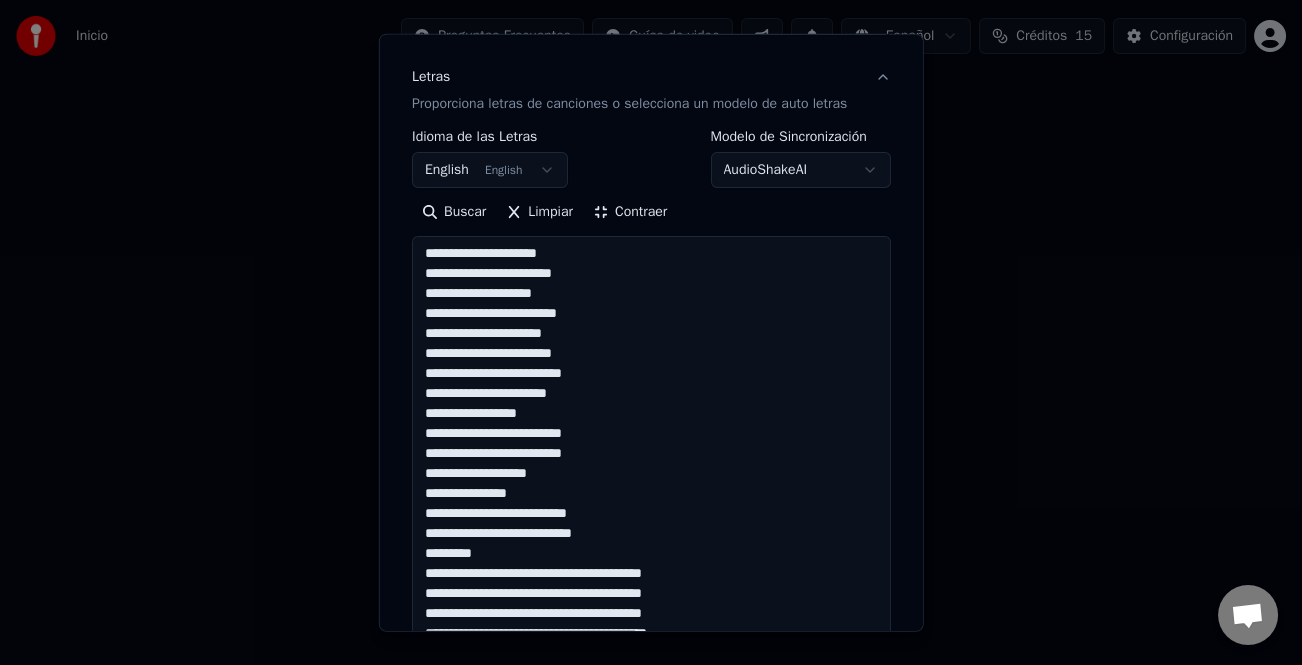 click at bounding box center [651, 594] 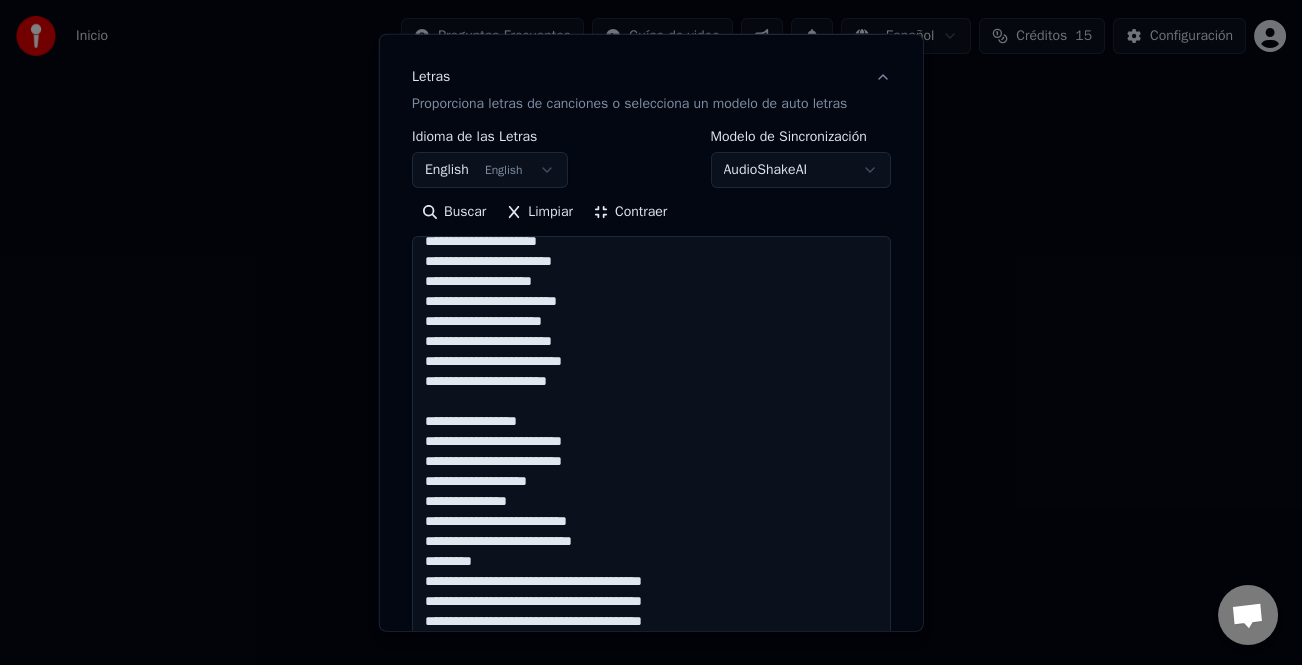 scroll, scrollTop: 201, scrollLeft: 0, axis: vertical 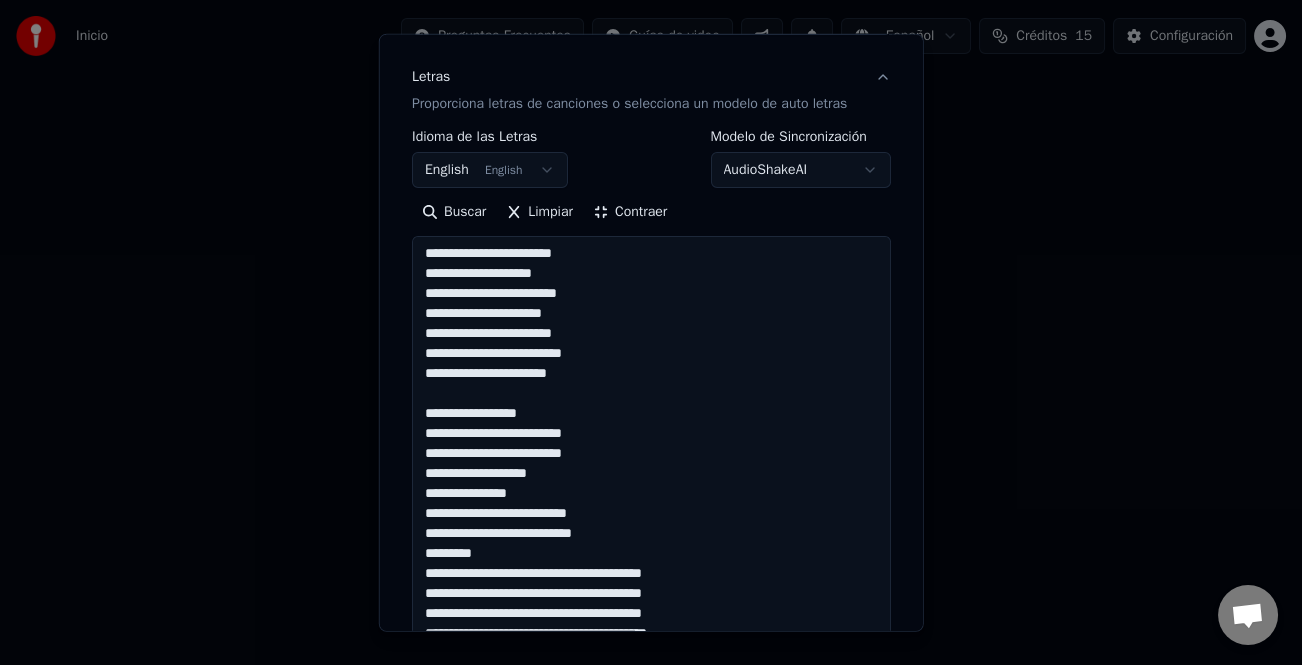 click at bounding box center (651, 594) 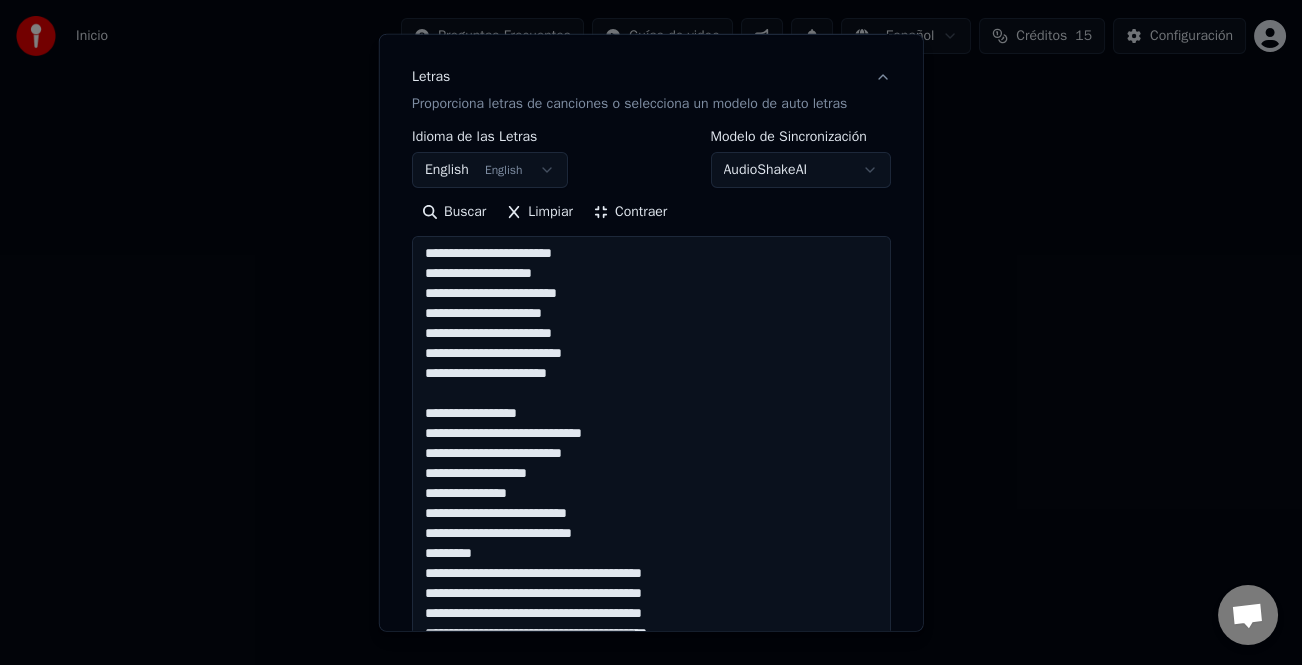 scroll, scrollTop: 336, scrollLeft: 0, axis: vertical 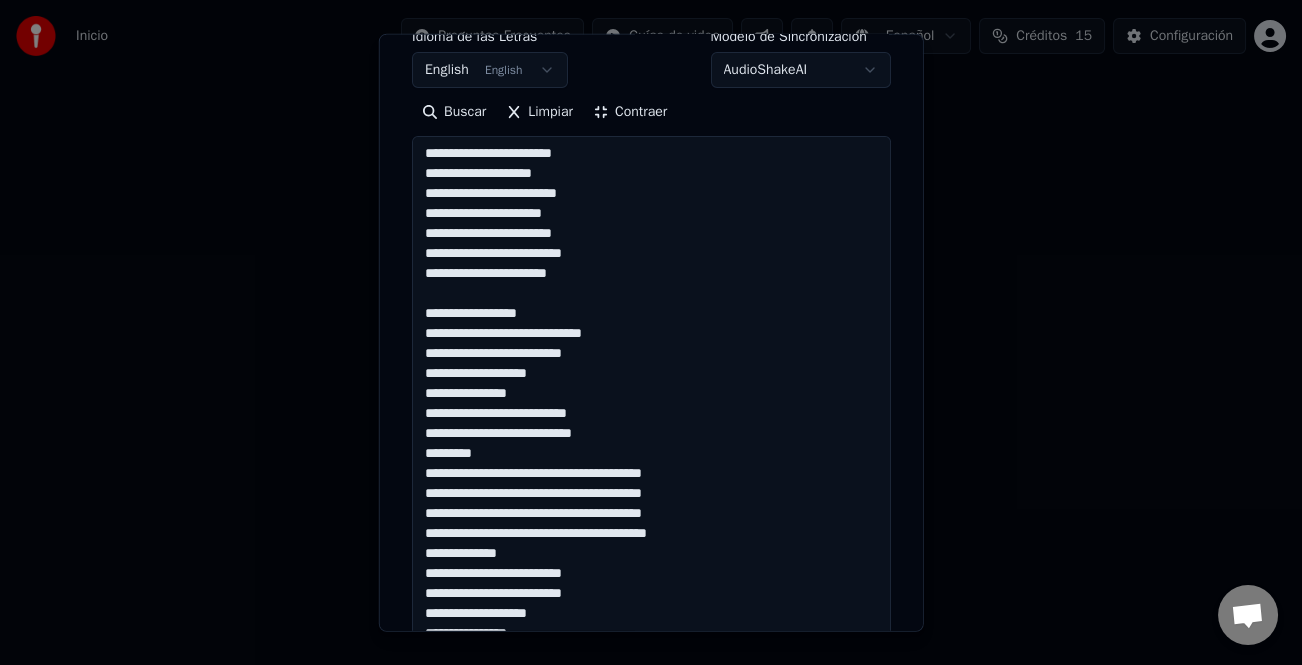 click at bounding box center (651, 494) 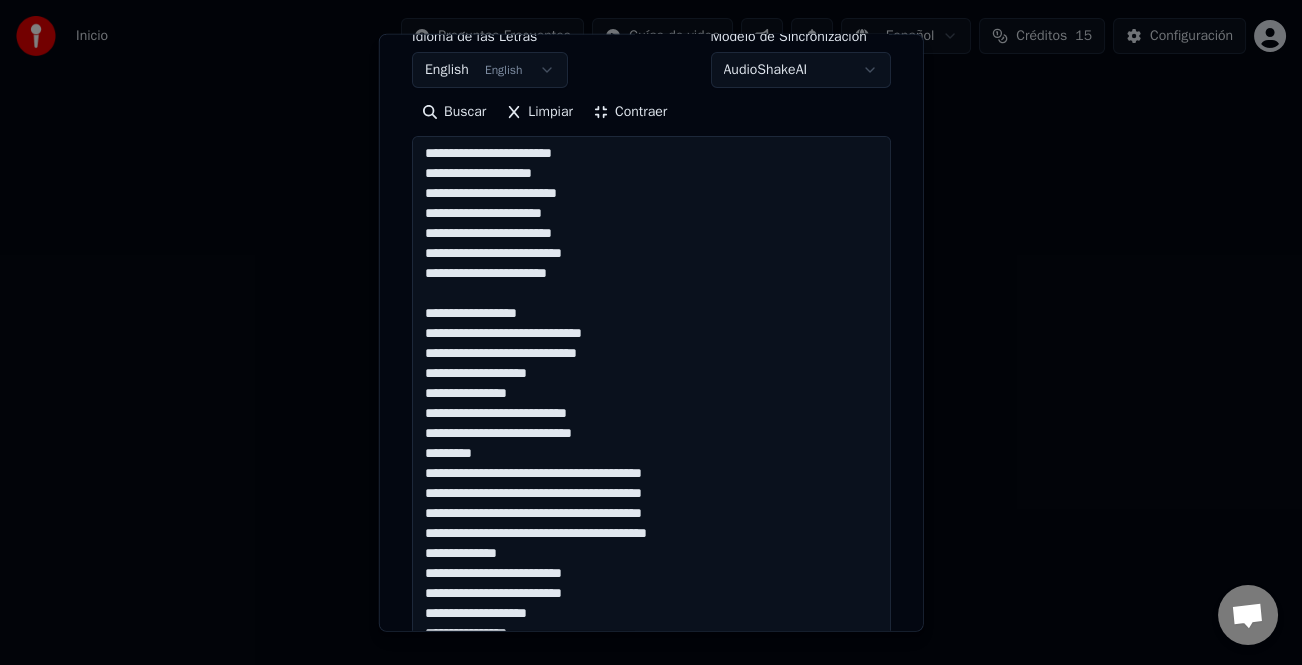 click at bounding box center (651, 494) 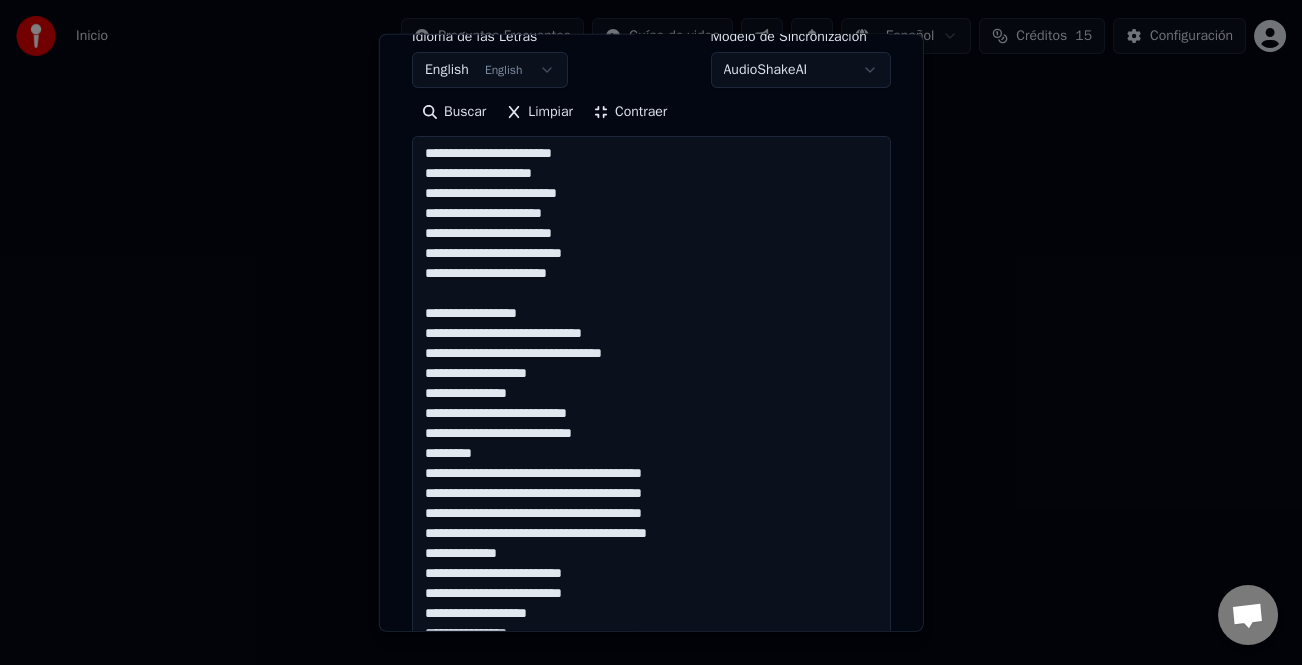 click at bounding box center [651, 494] 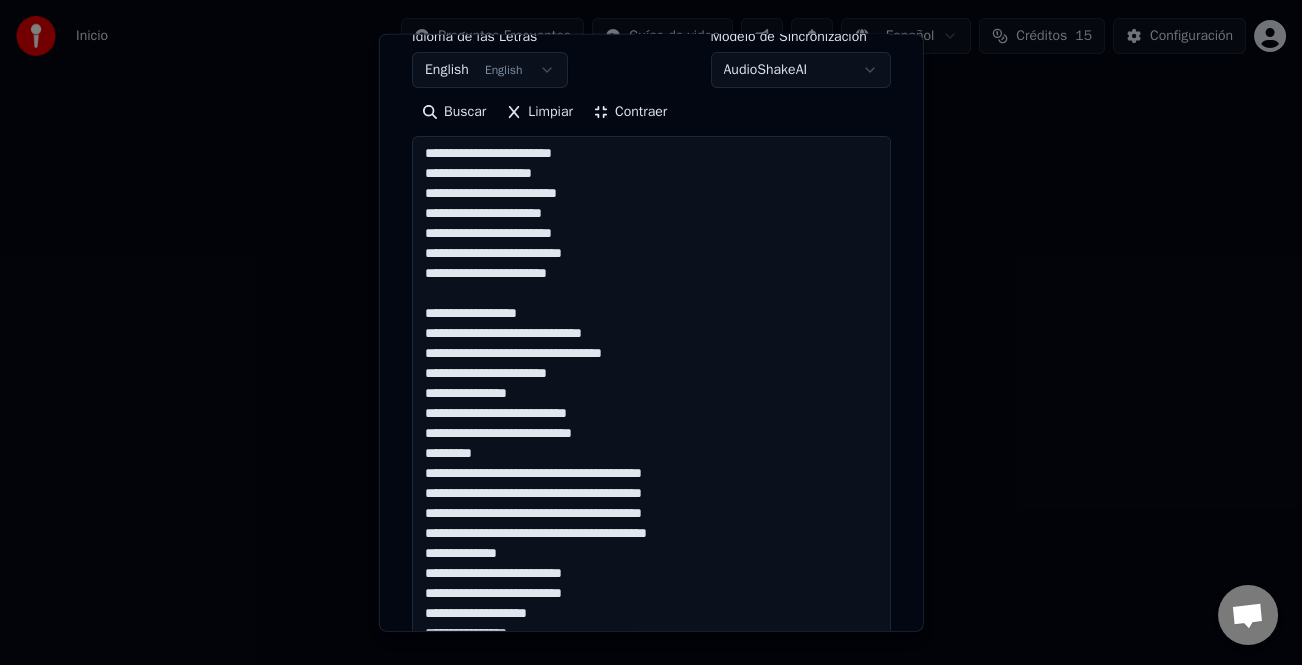 click at bounding box center [651, 494] 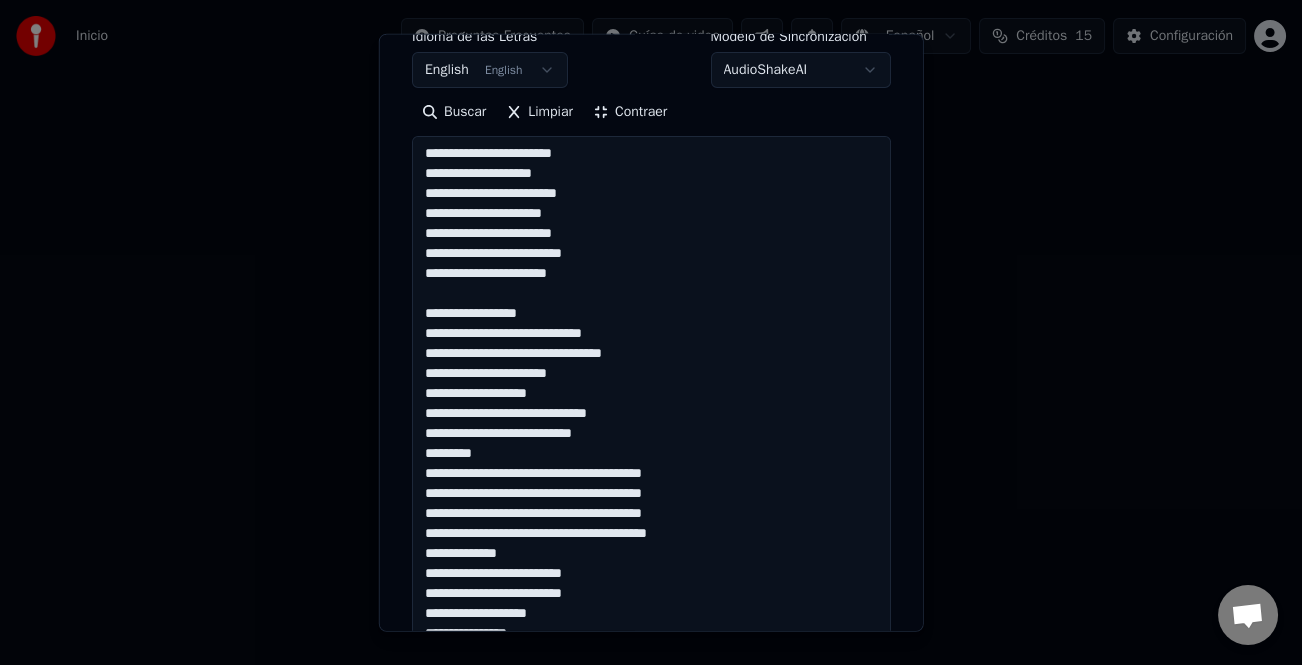 click at bounding box center [651, 494] 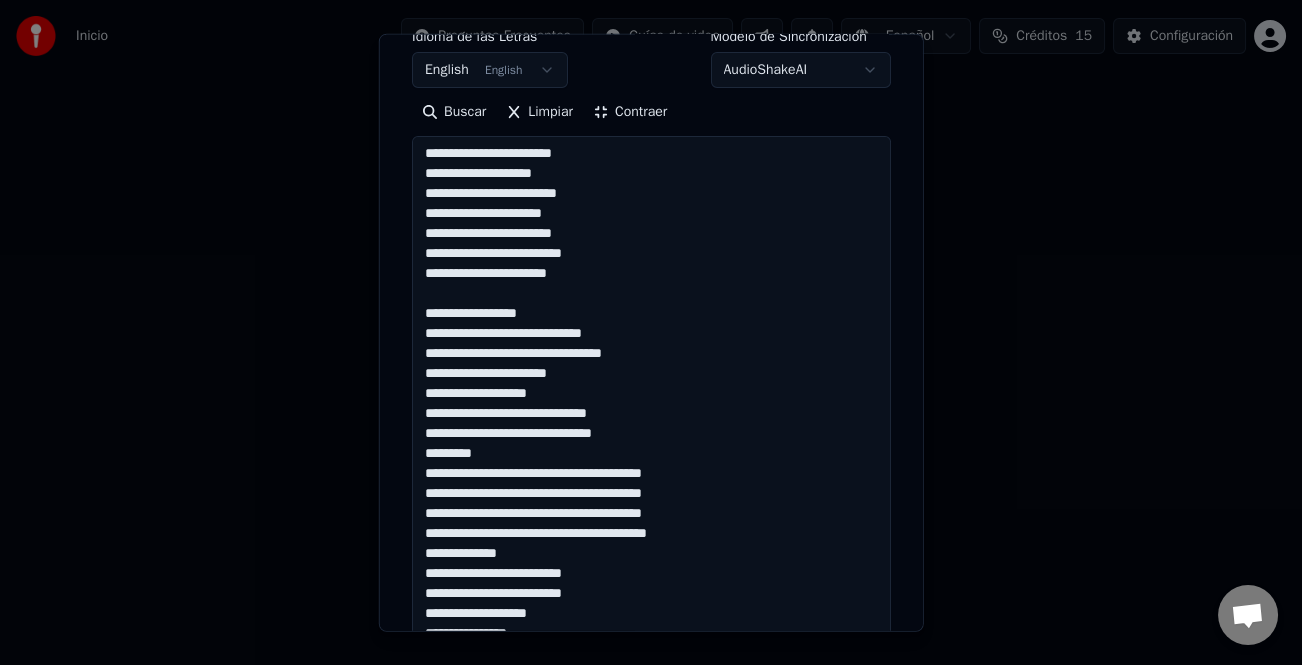 click at bounding box center (651, 494) 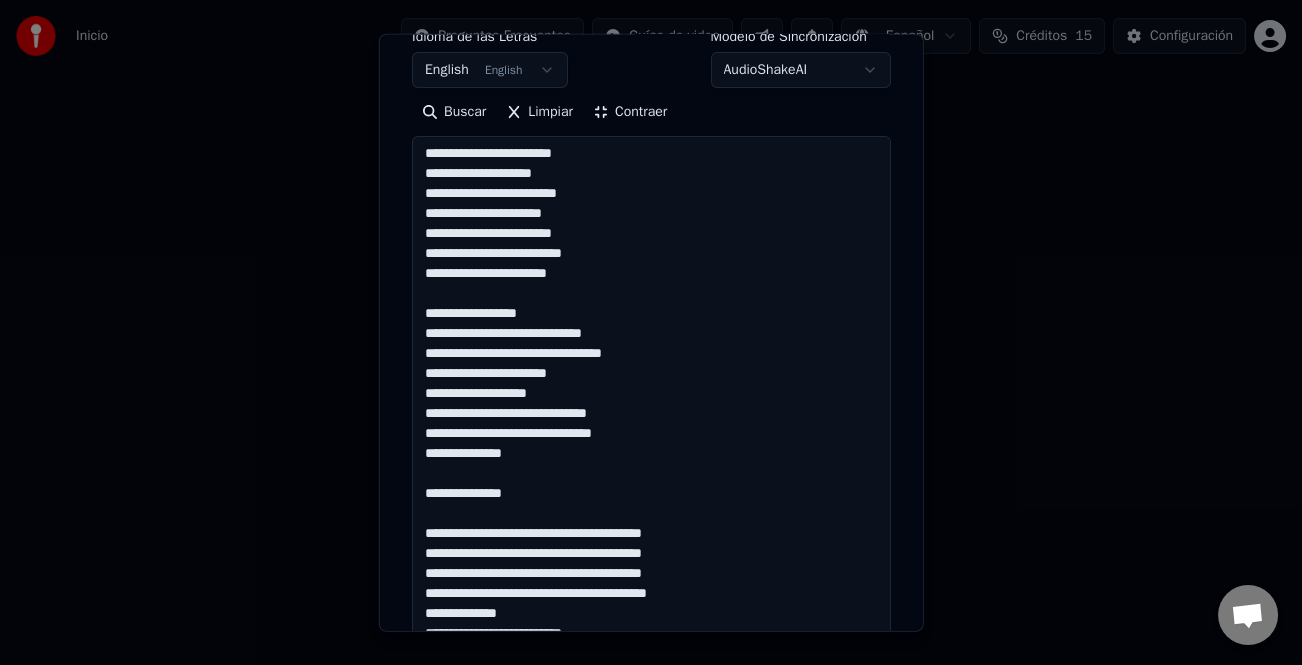 scroll, scrollTop: 261, scrollLeft: 0, axis: vertical 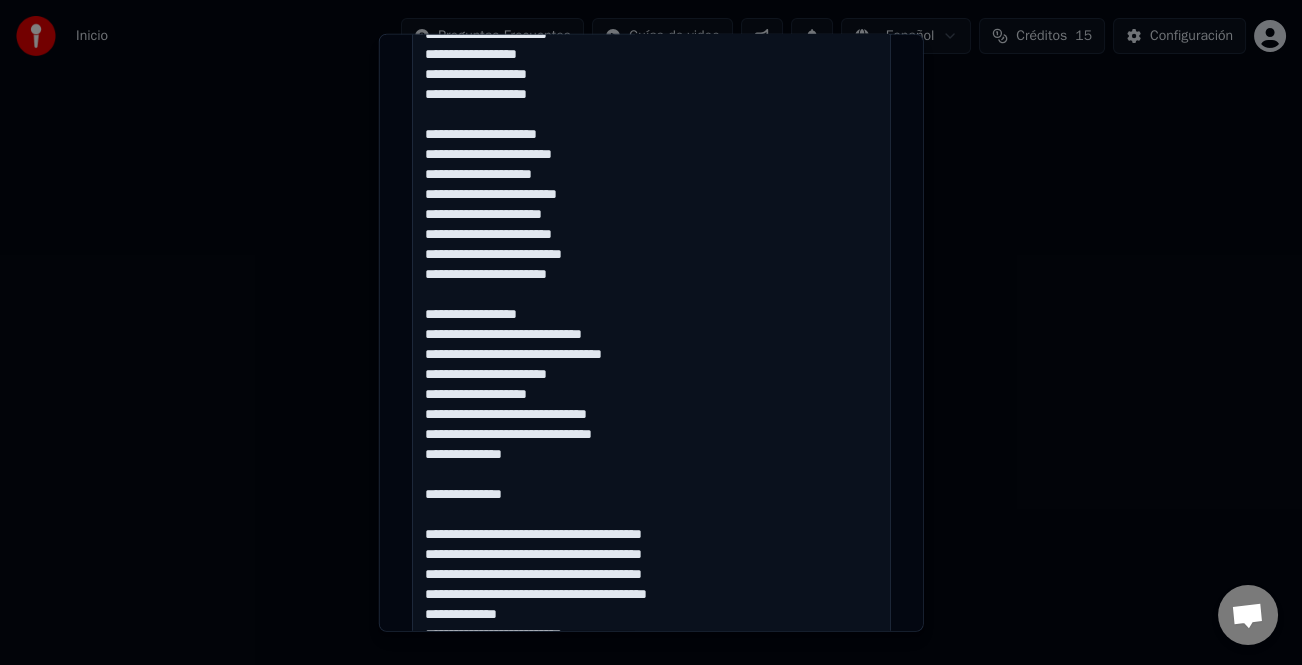 drag, startPoint x: 545, startPoint y: 451, endPoint x: 408, endPoint y: 140, distance: 339.8382 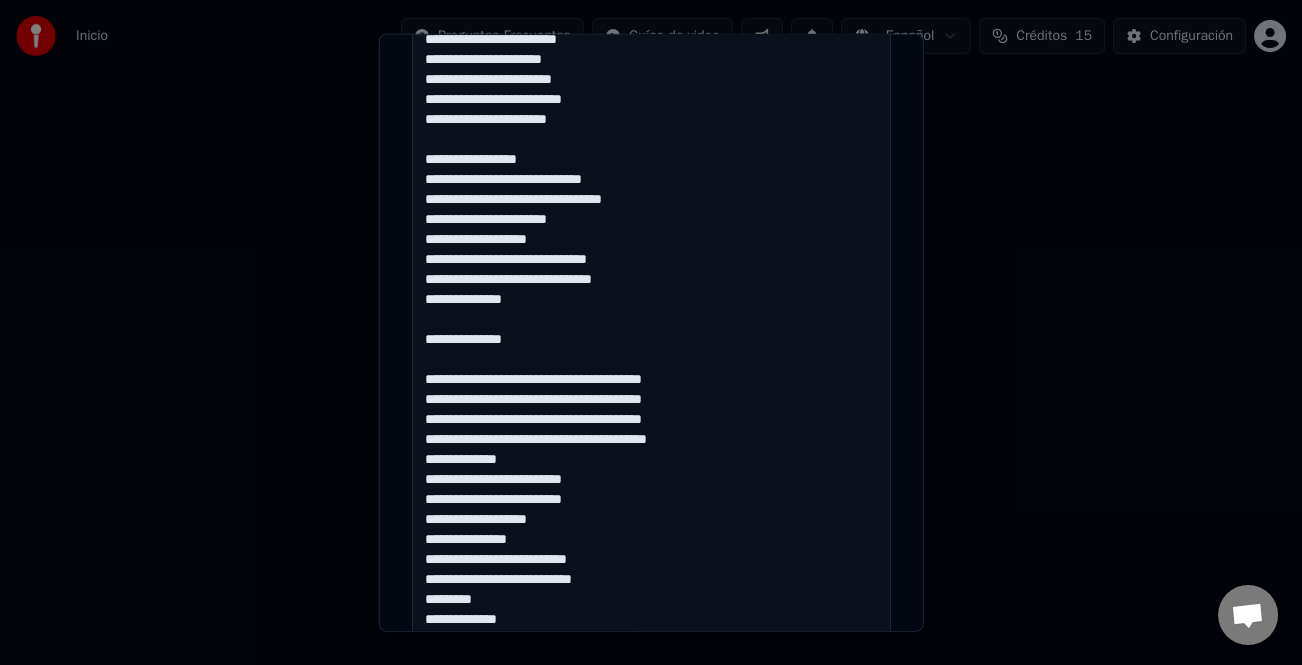 scroll, scrollTop: 261, scrollLeft: 0, axis: vertical 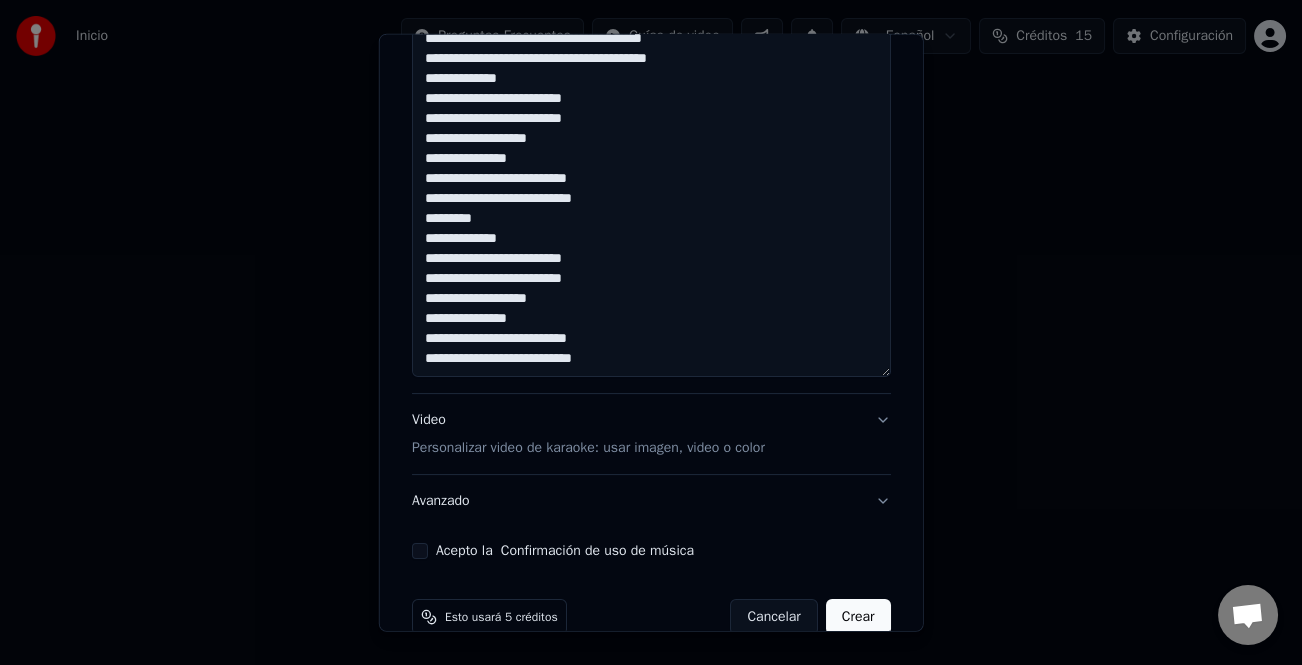 drag, startPoint x: 420, startPoint y: 269, endPoint x: 700, endPoint y: 633, distance: 459.23413 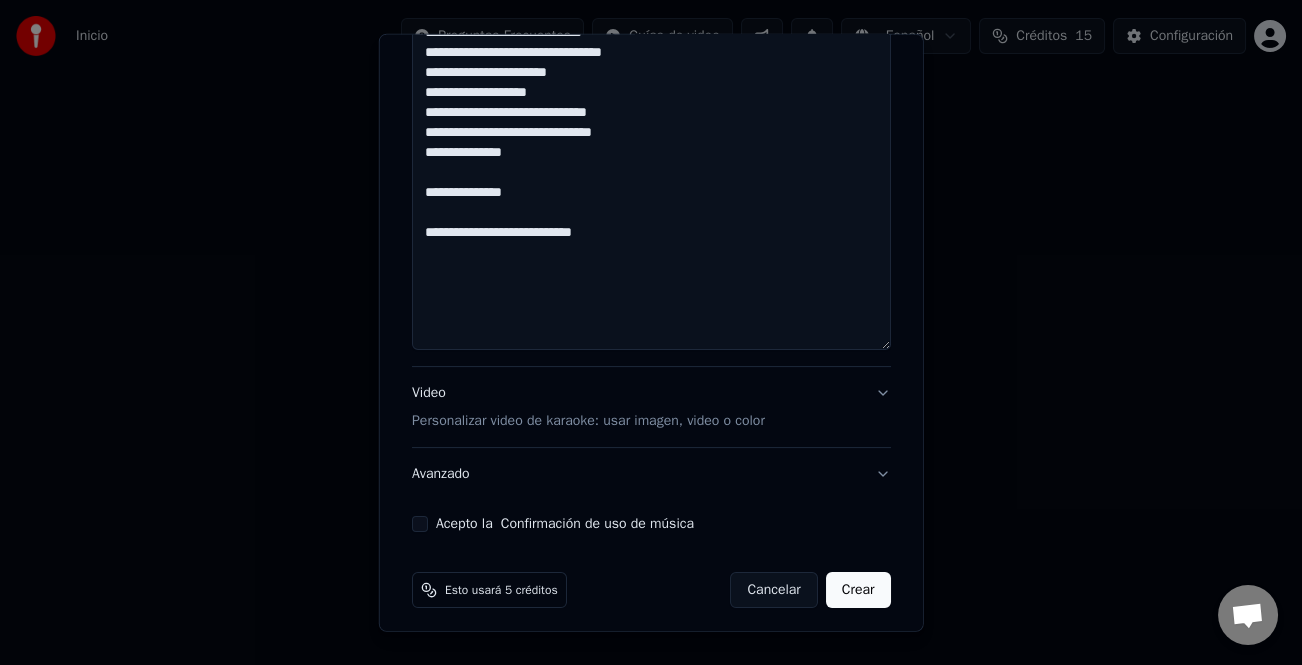 scroll, scrollTop: 0, scrollLeft: 0, axis: both 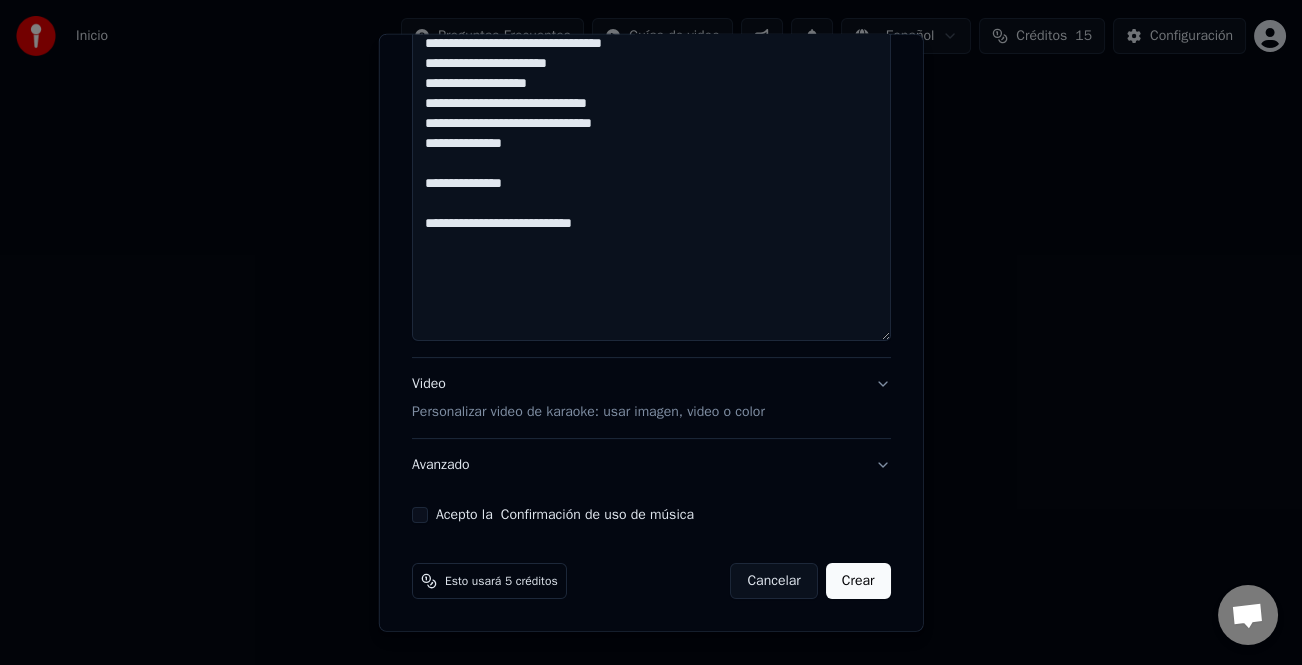drag, startPoint x: 541, startPoint y: 224, endPoint x: 407, endPoint y: 210, distance: 134.72935 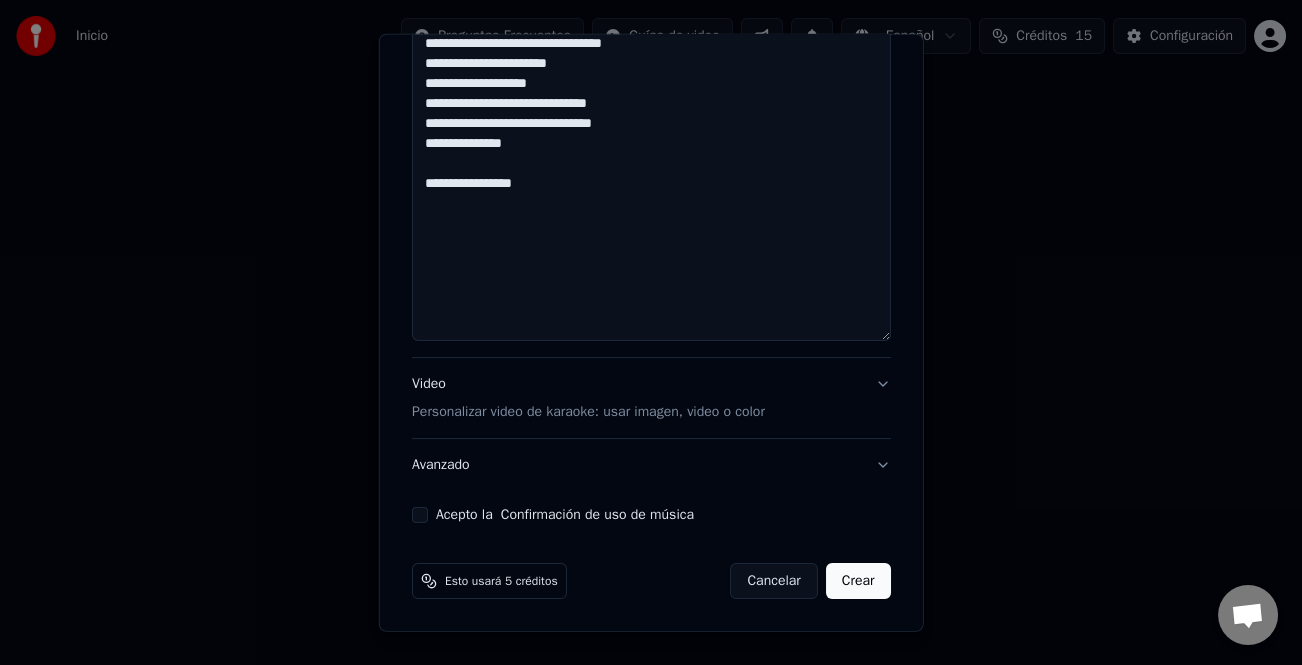 paste on "**********" 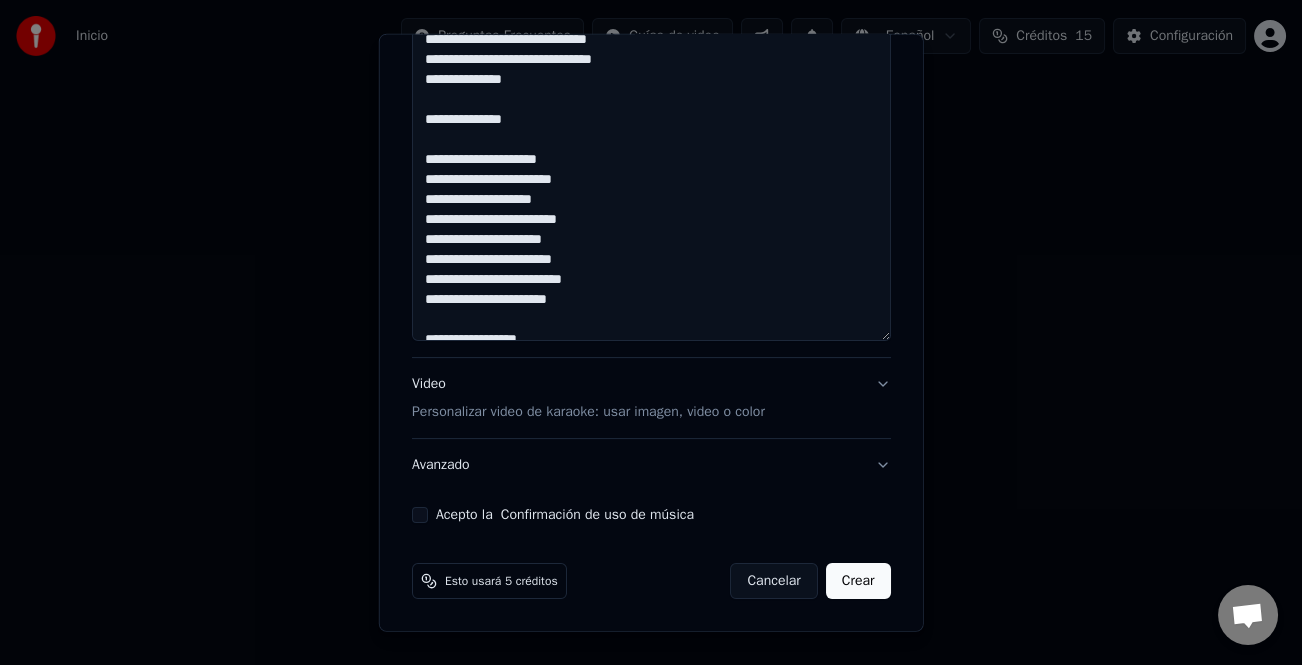 scroll, scrollTop: 100, scrollLeft: 0, axis: vertical 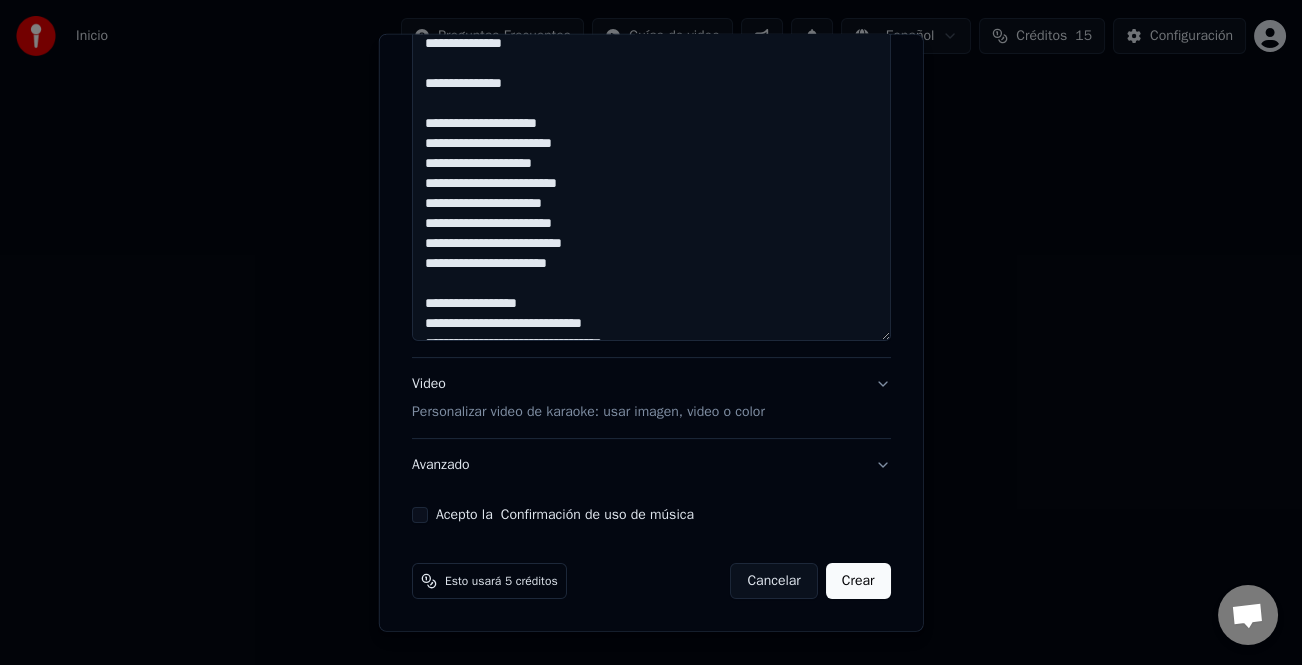 type on "**********" 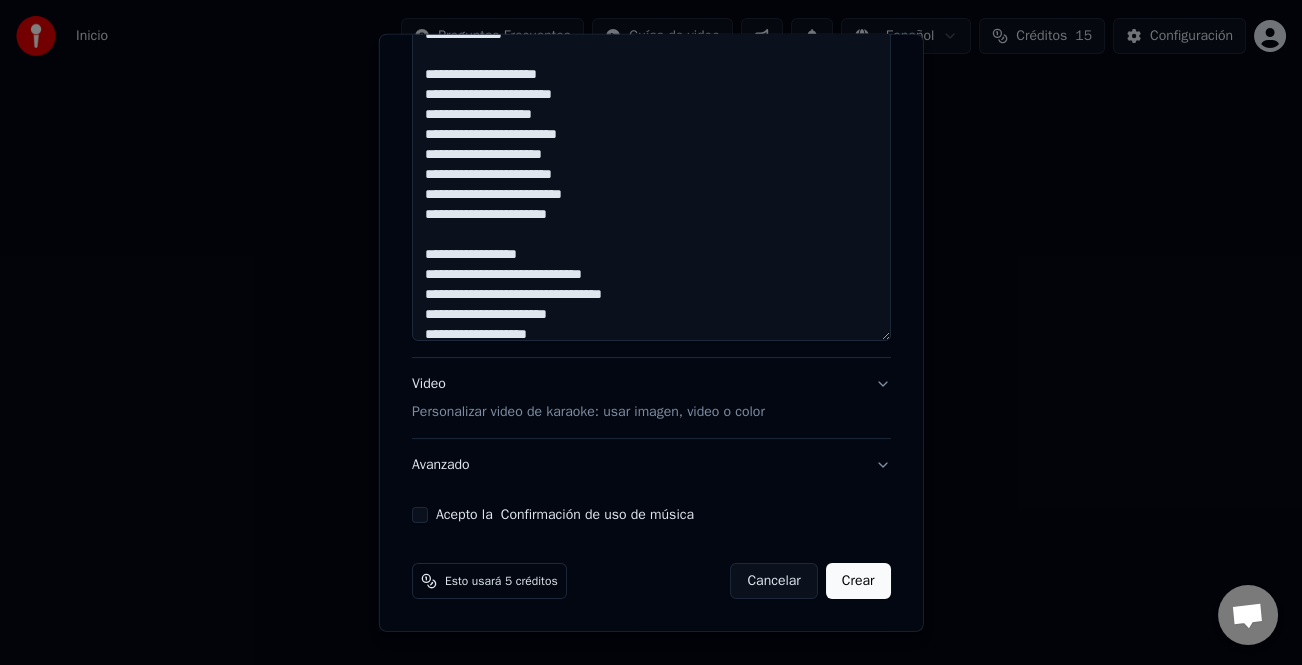 scroll, scrollTop: 221, scrollLeft: 0, axis: vertical 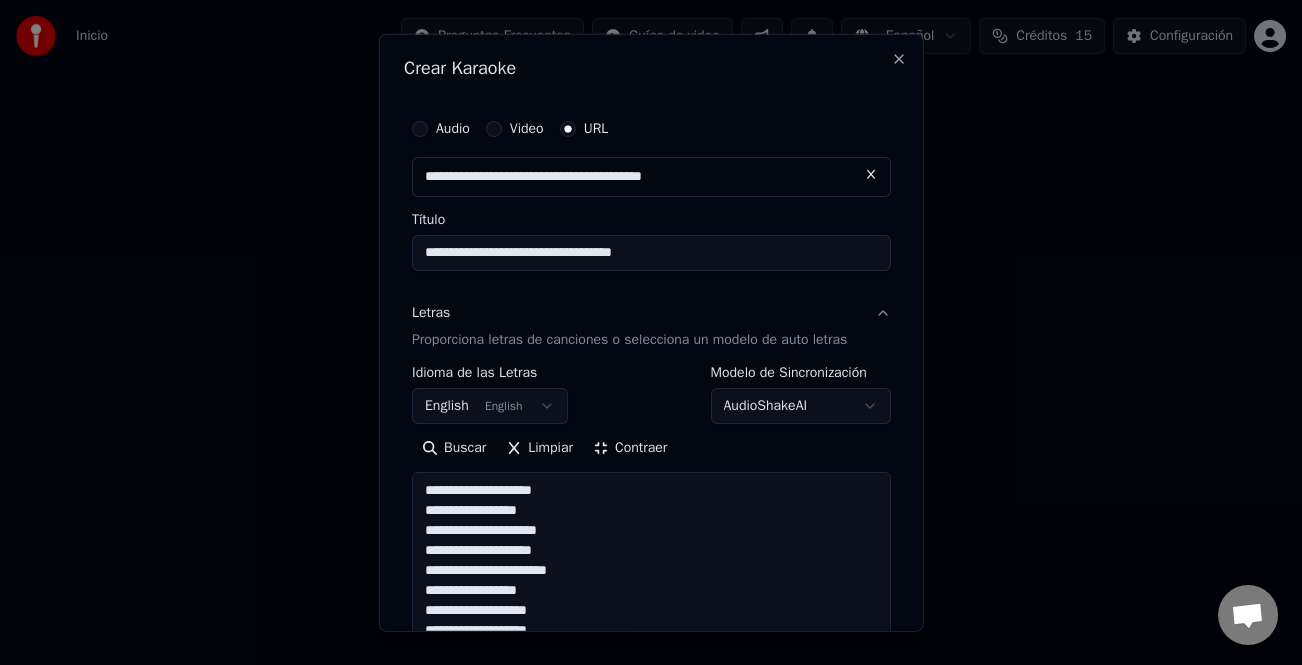 drag, startPoint x: 519, startPoint y: 324, endPoint x: 612, endPoint y: 199, distance: 155.80116 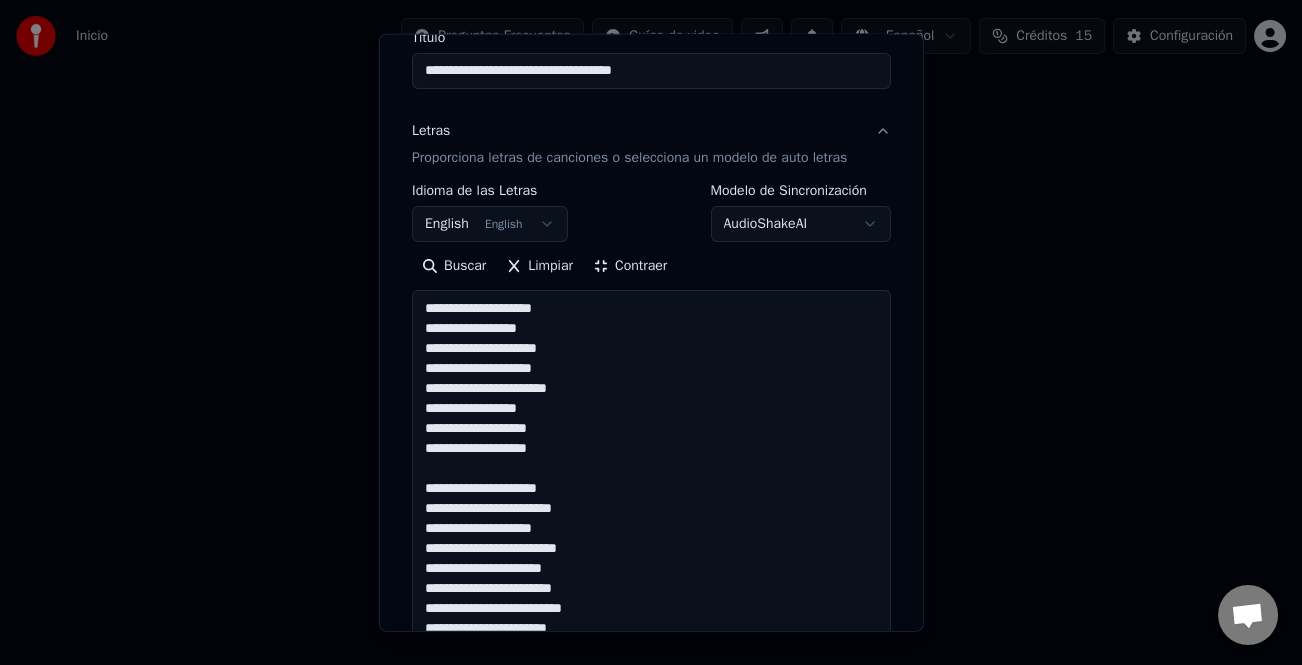 scroll, scrollTop: 300, scrollLeft: 0, axis: vertical 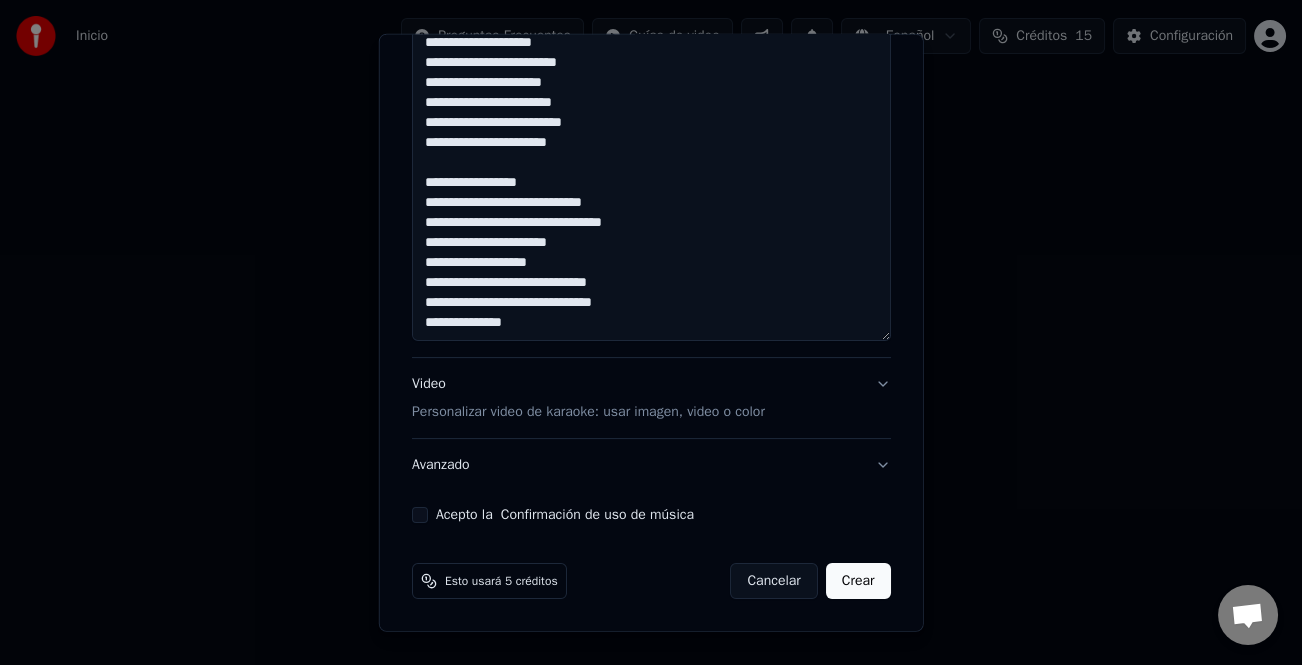 click on "Acepto la   Confirmación de uso de música" at bounding box center (420, 515) 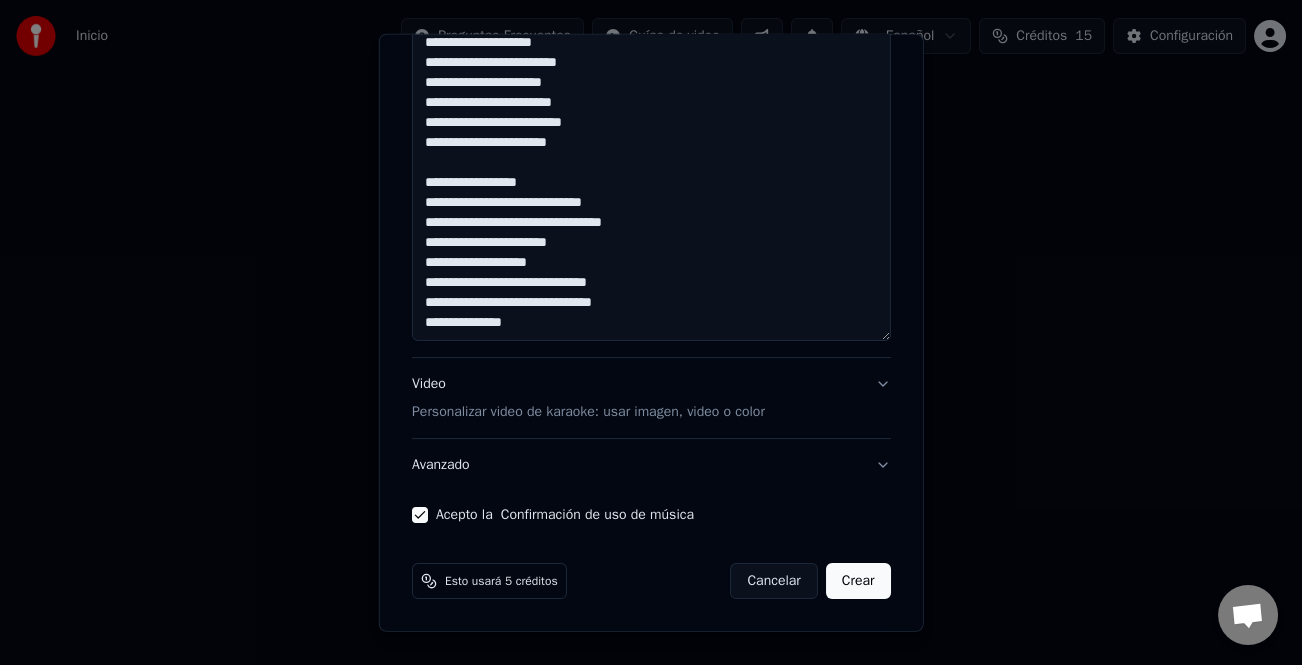 click on "Crear" at bounding box center [858, 581] 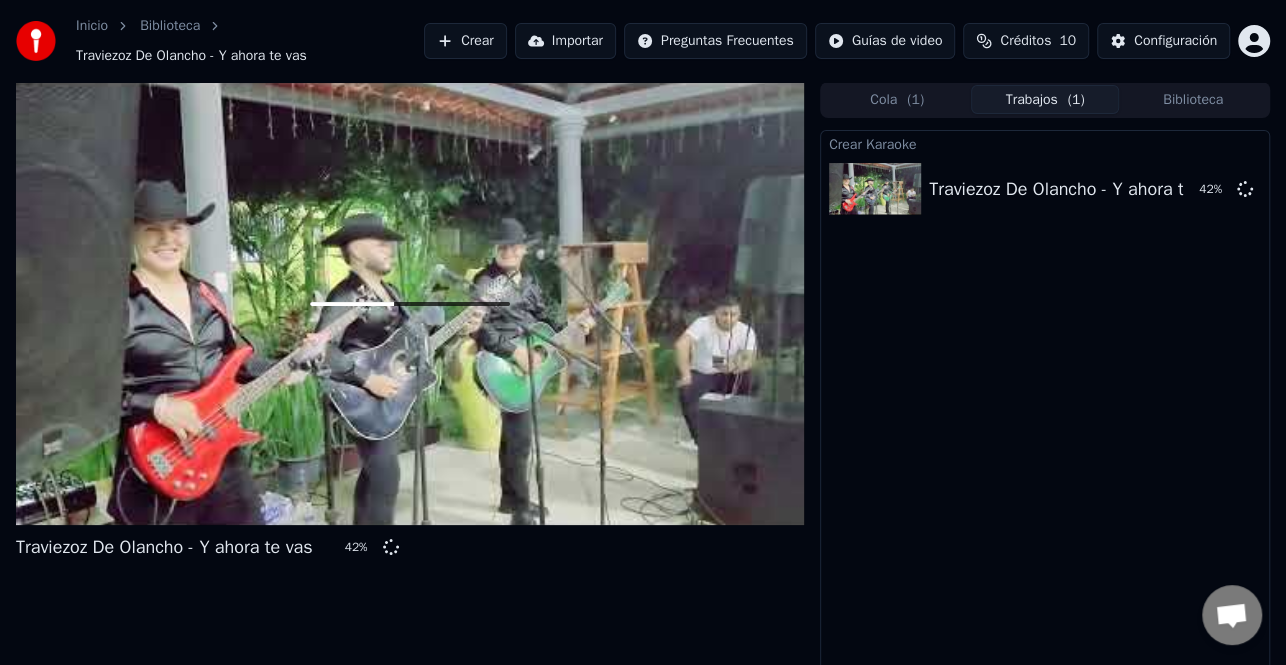 click on "Crear" at bounding box center [465, 41] 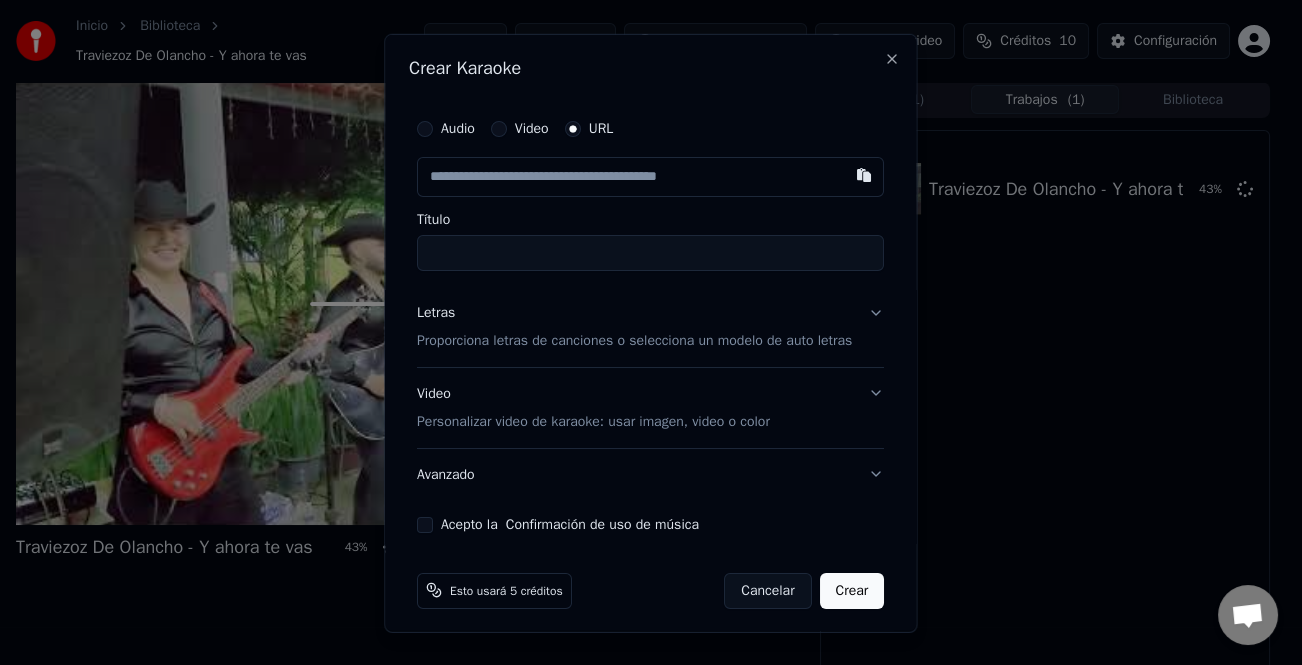 click on "Letras Proporciona letras de canciones o selecciona un modelo de auto letras" at bounding box center [634, 326] 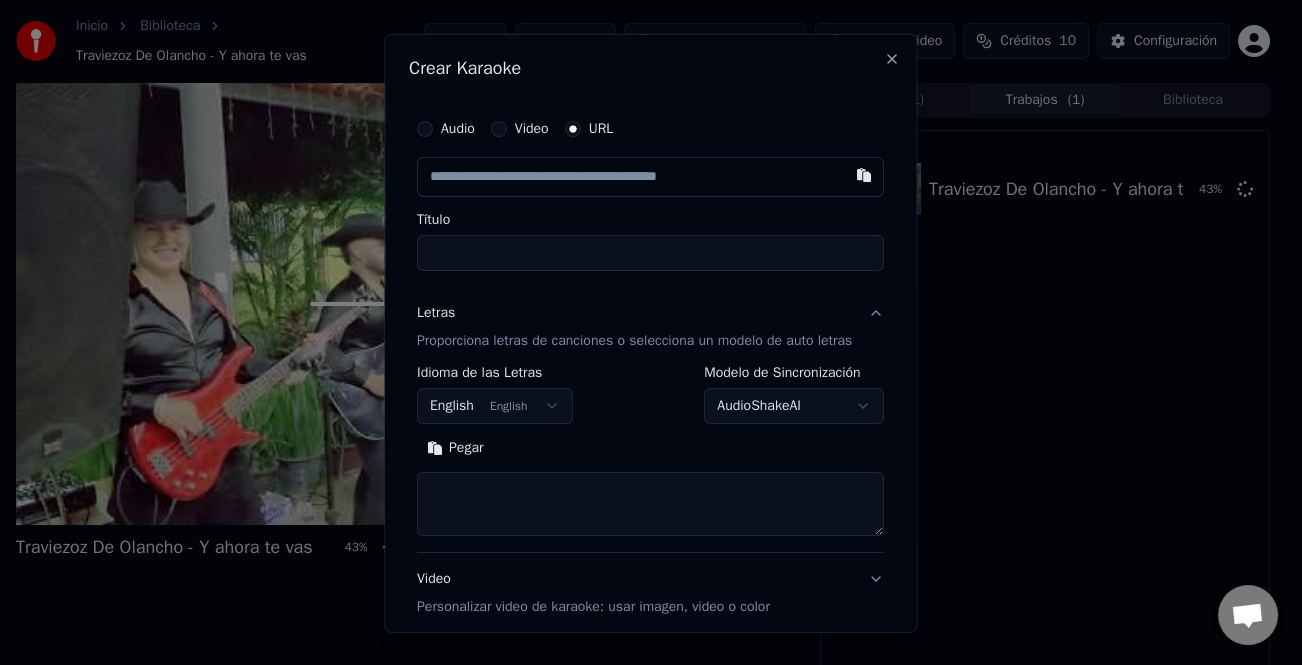 click on "Pegar" at bounding box center (455, 448) 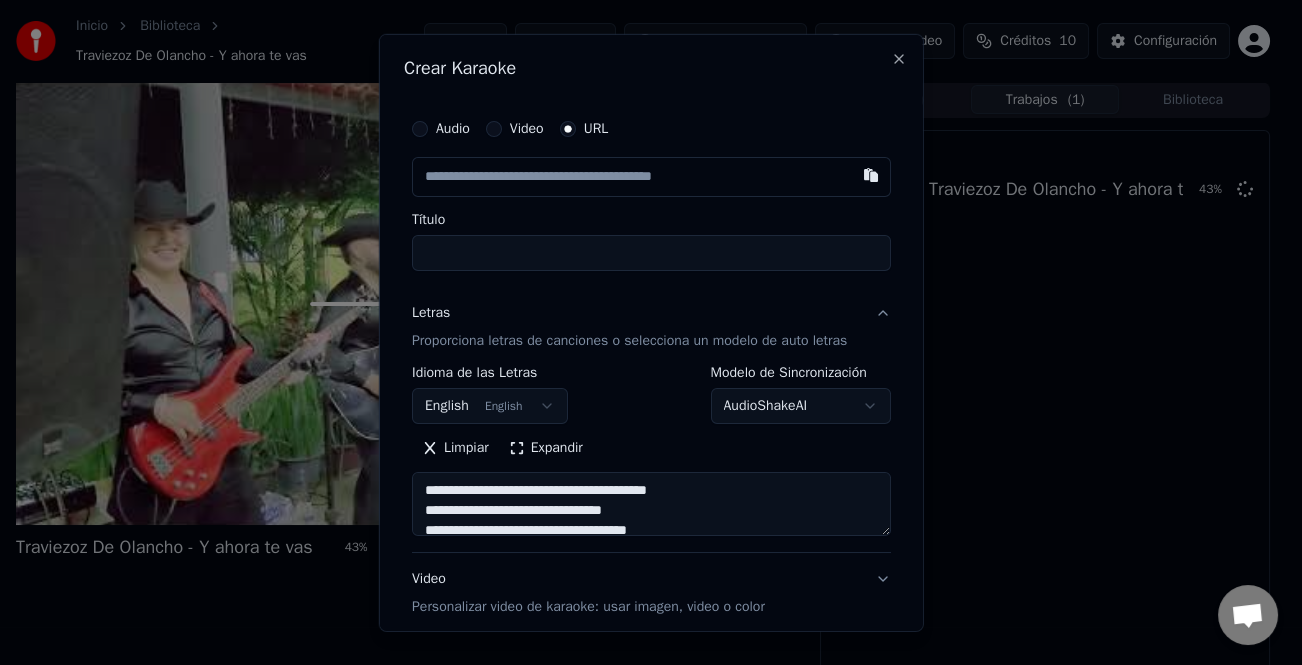 drag, startPoint x: 565, startPoint y: 448, endPoint x: 574, endPoint y: 453, distance: 10.29563 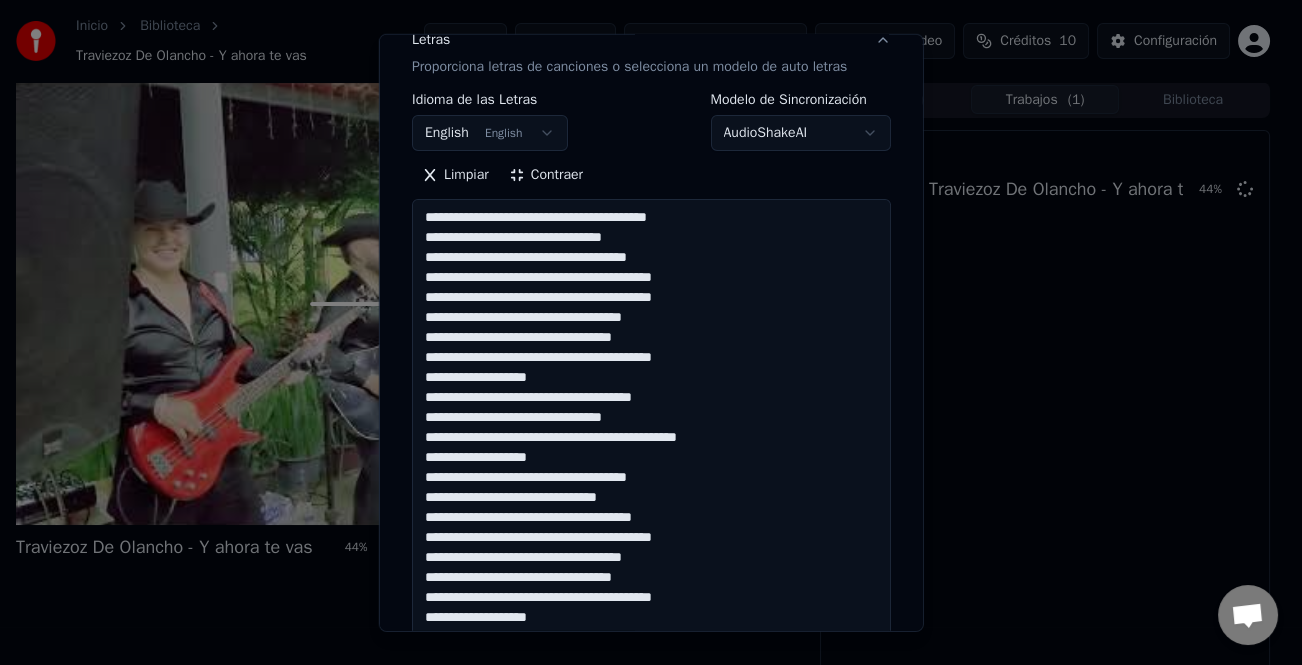 scroll, scrollTop: 300, scrollLeft: 0, axis: vertical 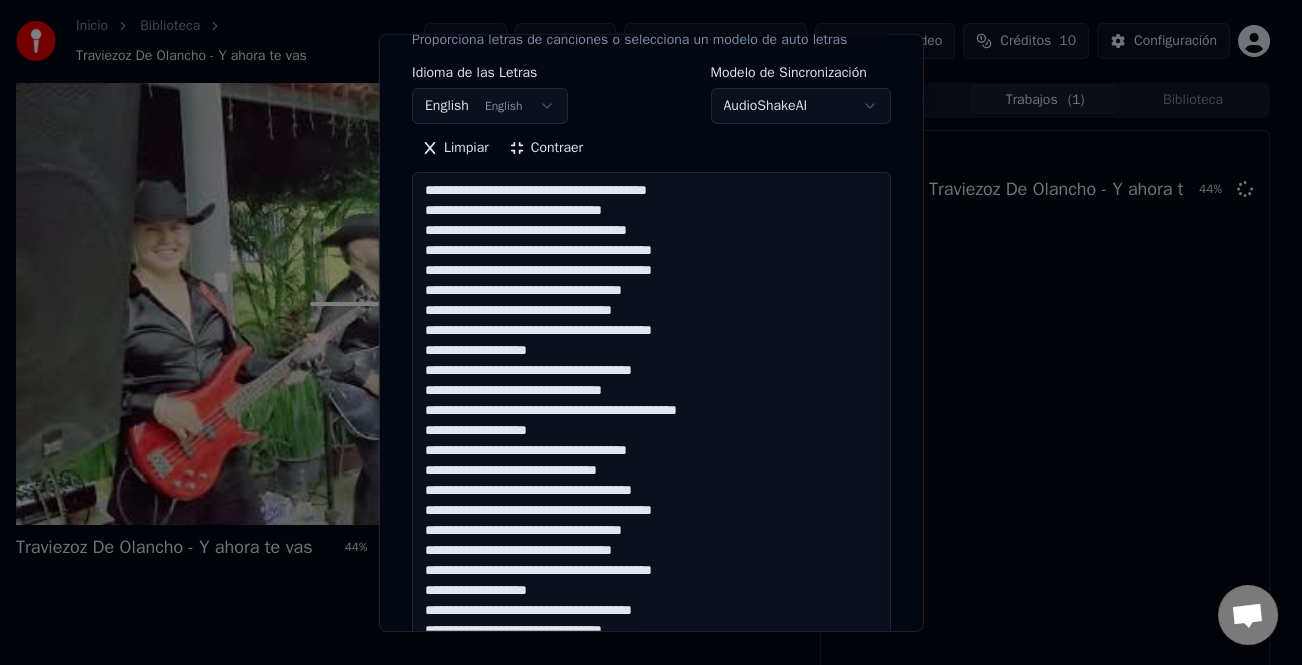 click at bounding box center (651, 460) 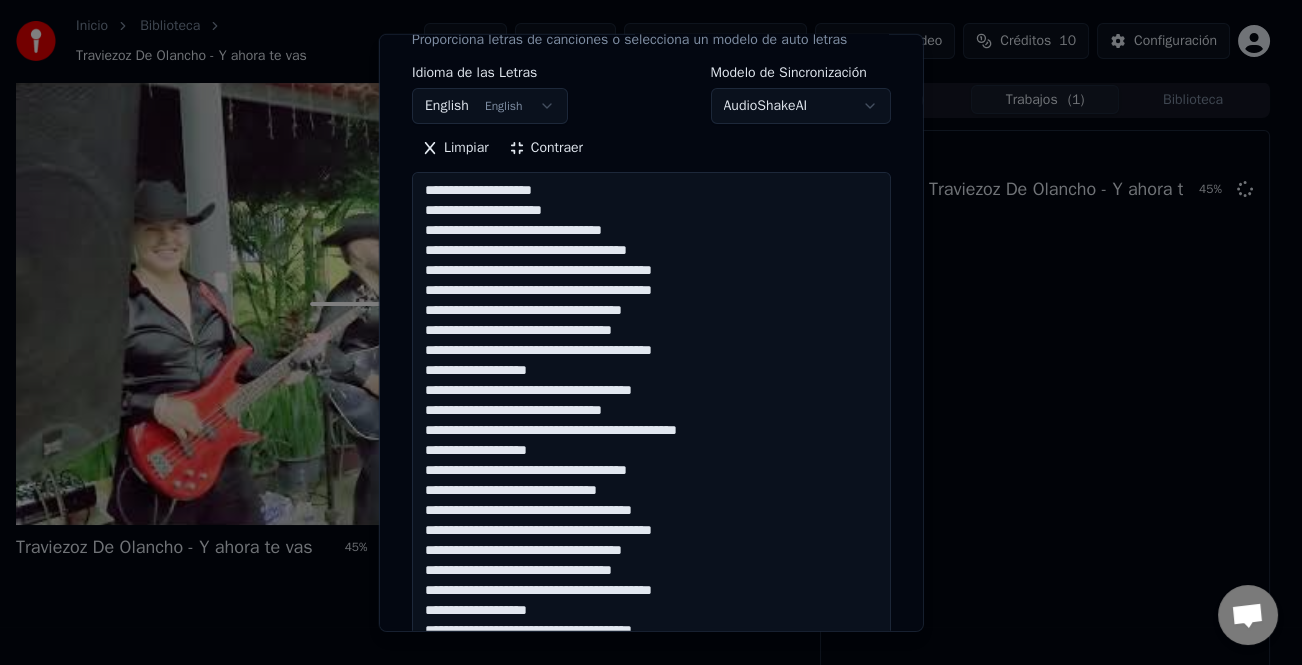 click at bounding box center [651, 460] 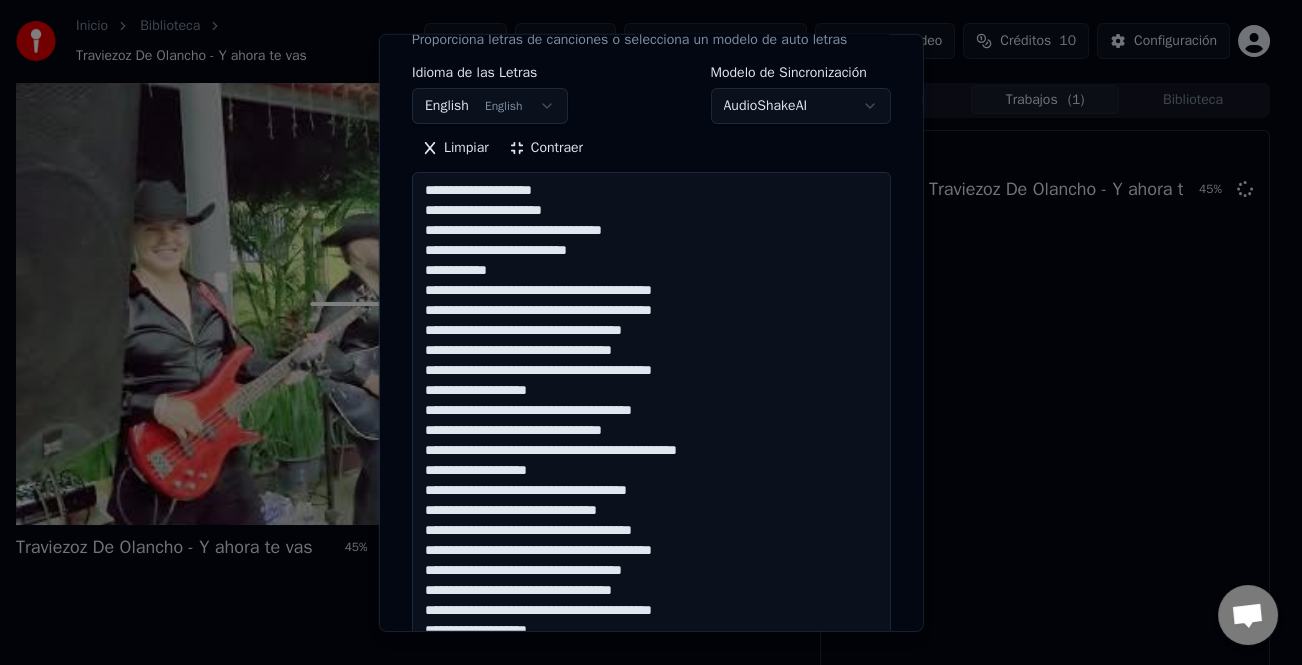 click at bounding box center (651, 460) 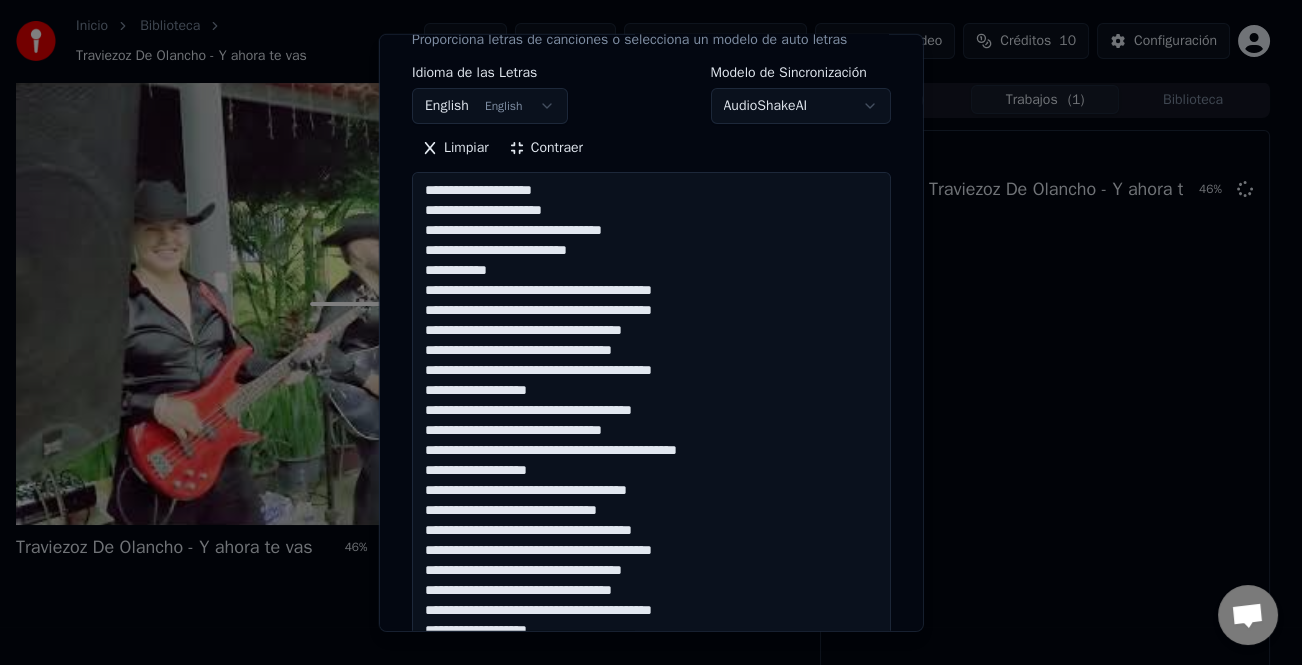 click at bounding box center (651, 460) 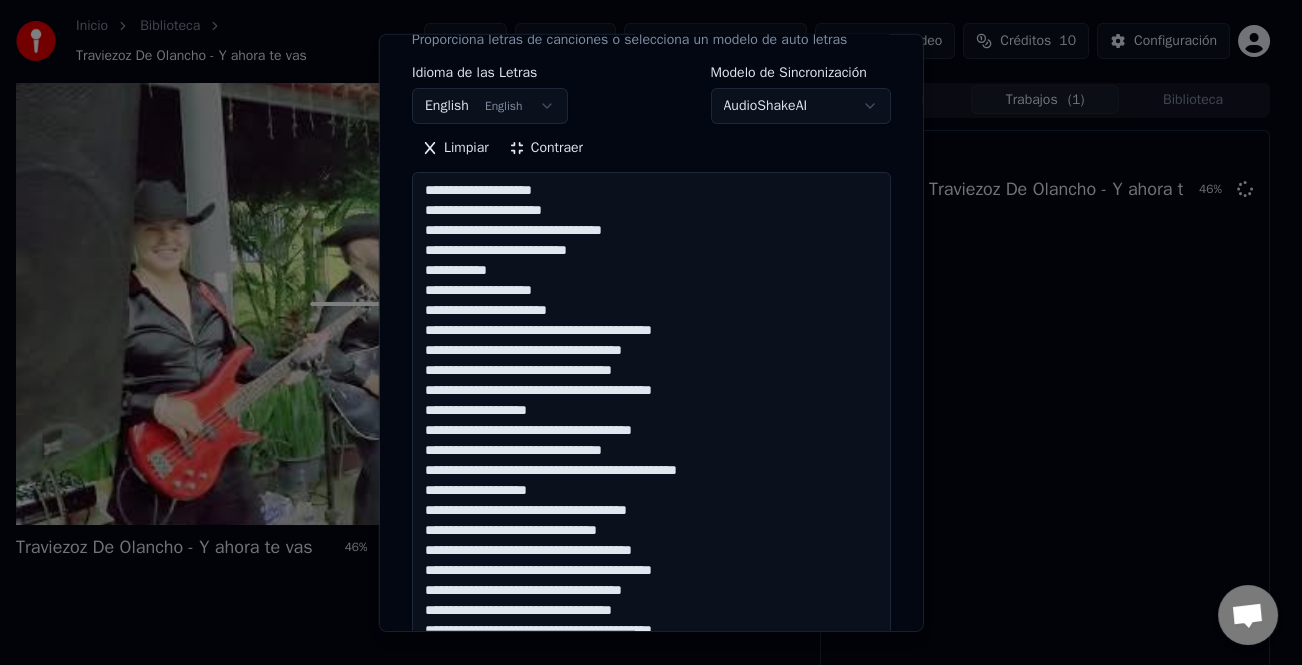 click at bounding box center [651, 460] 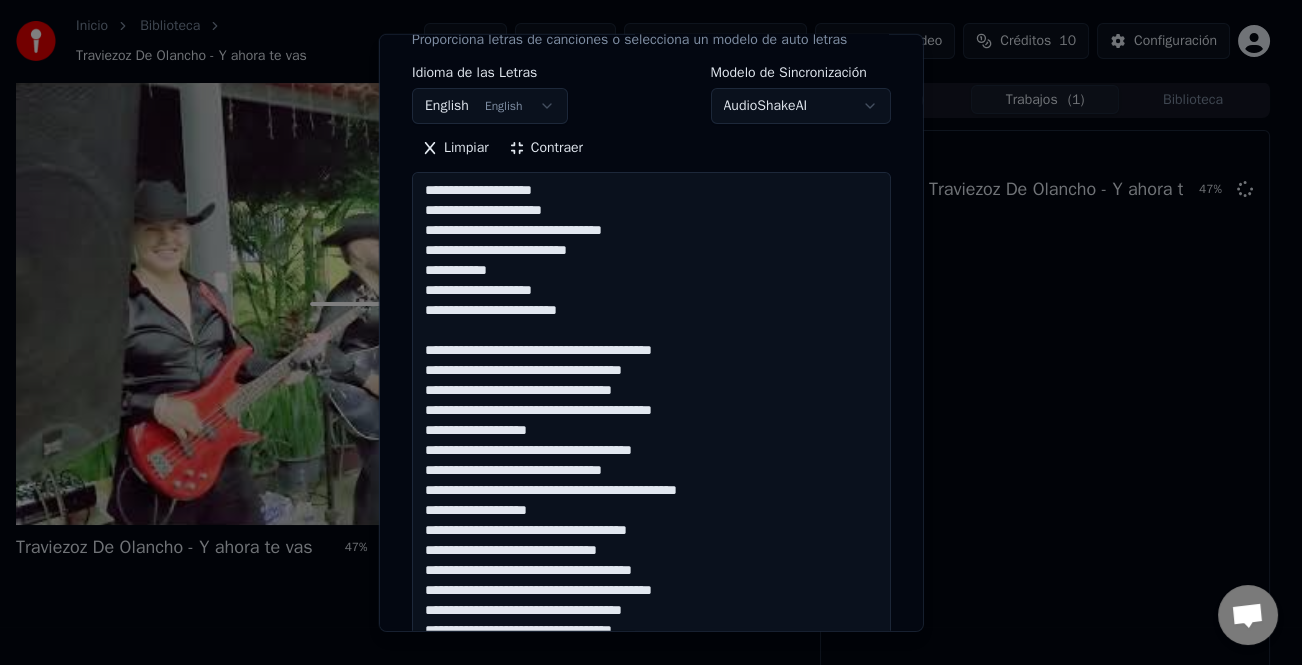 click at bounding box center [651, 460] 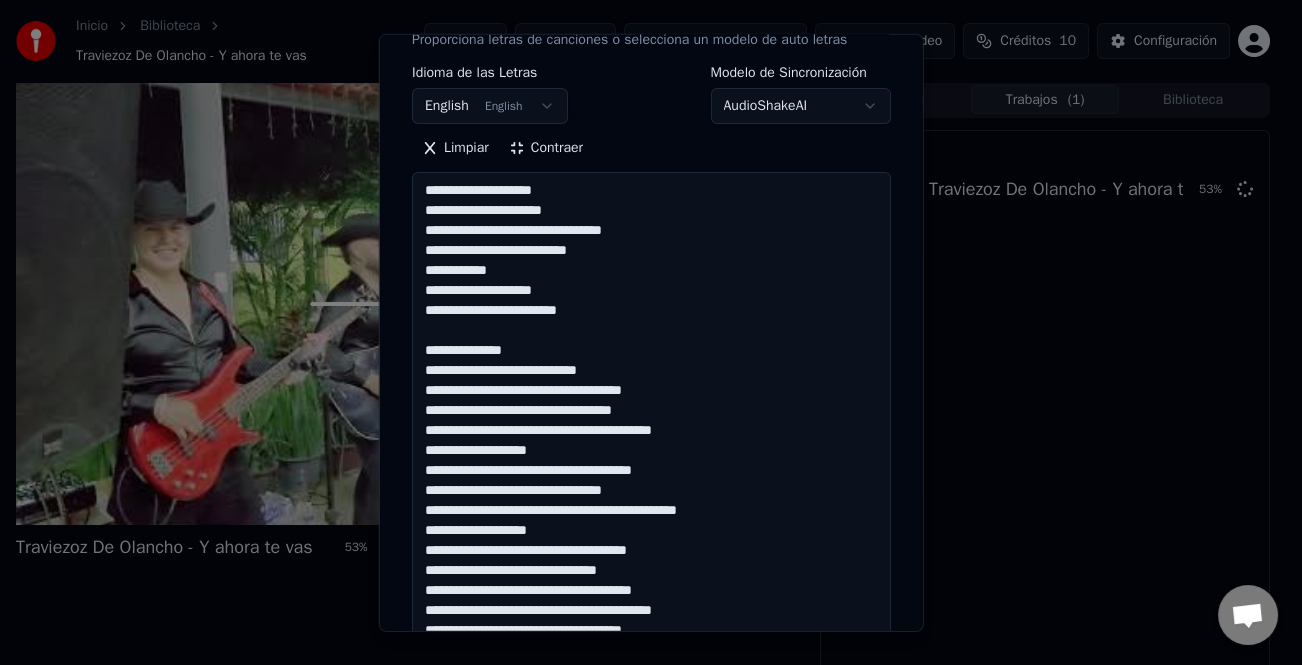 click at bounding box center [651, 460] 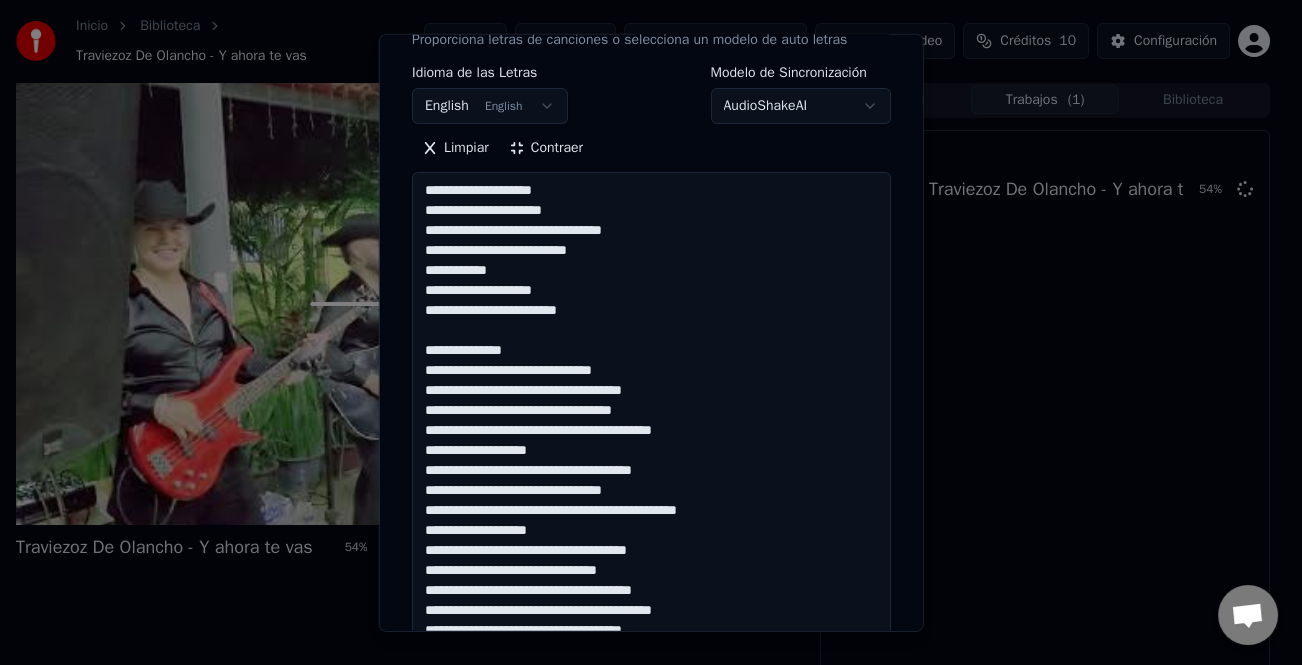 click at bounding box center [651, 460] 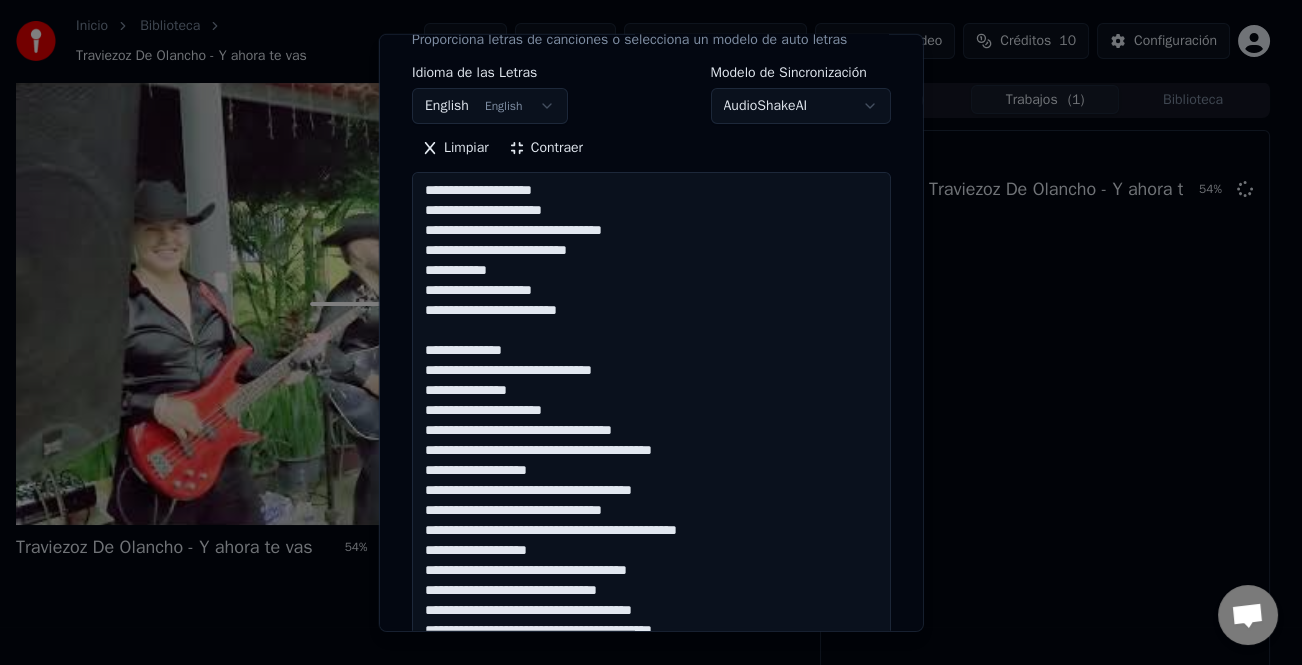 click at bounding box center [651, 460] 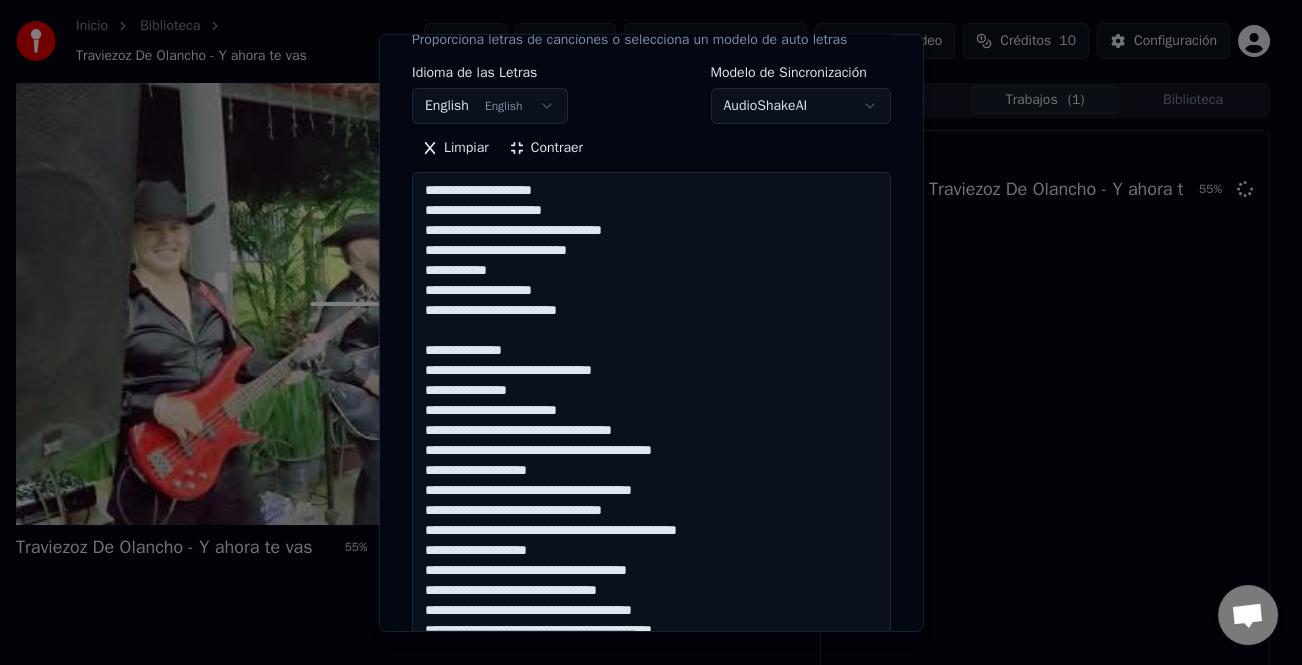 click at bounding box center (651, 460) 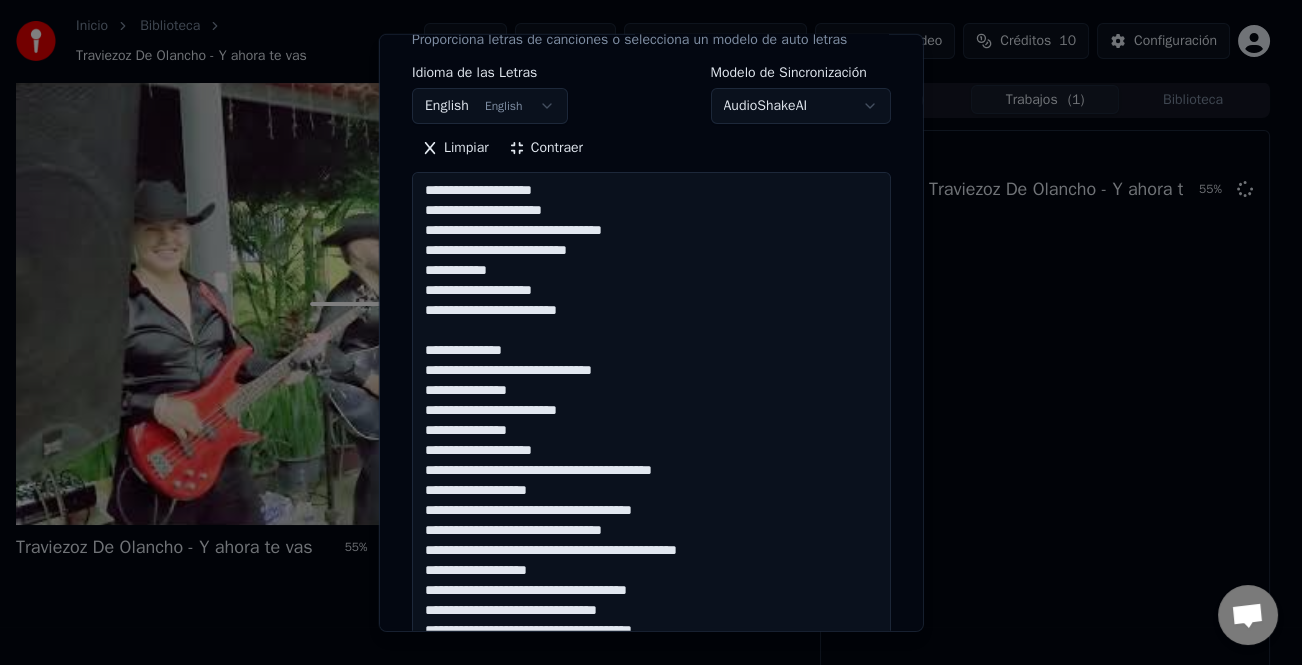 click at bounding box center [651, 460] 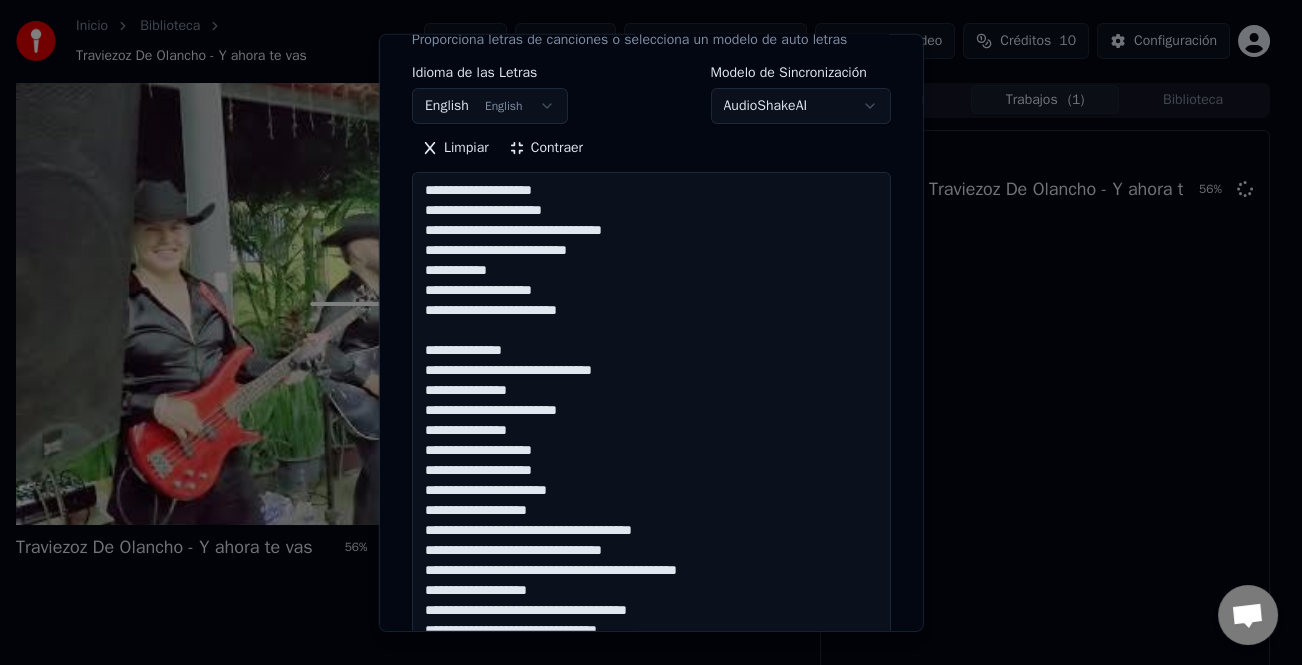 click at bounding box center (651, 460) 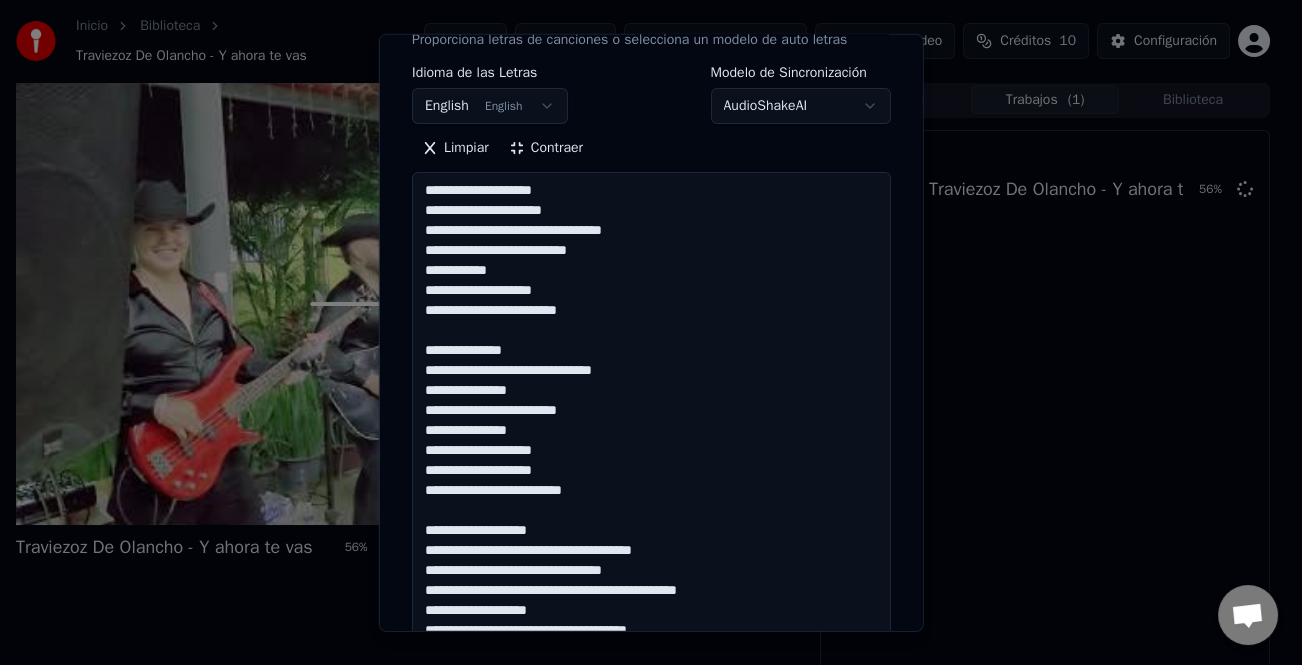 scroll, scrollTop: 181, scrollLeft: 0, axis: vertical 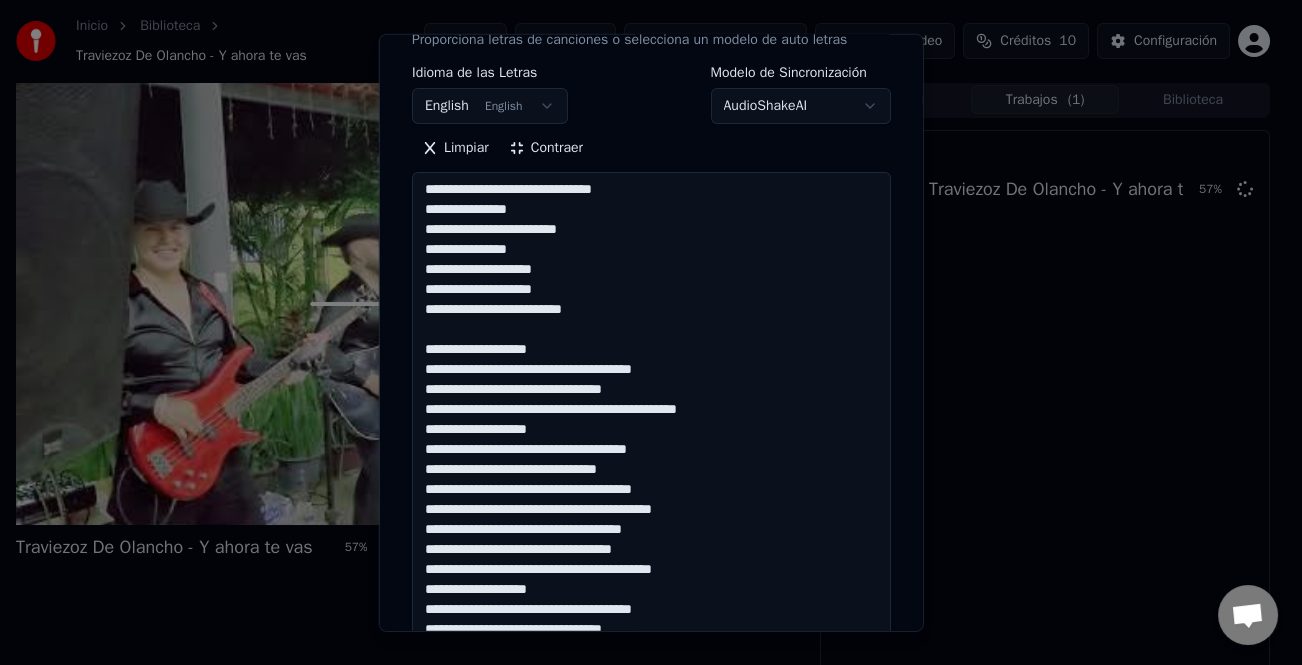 click at bounding box center (651, 460) 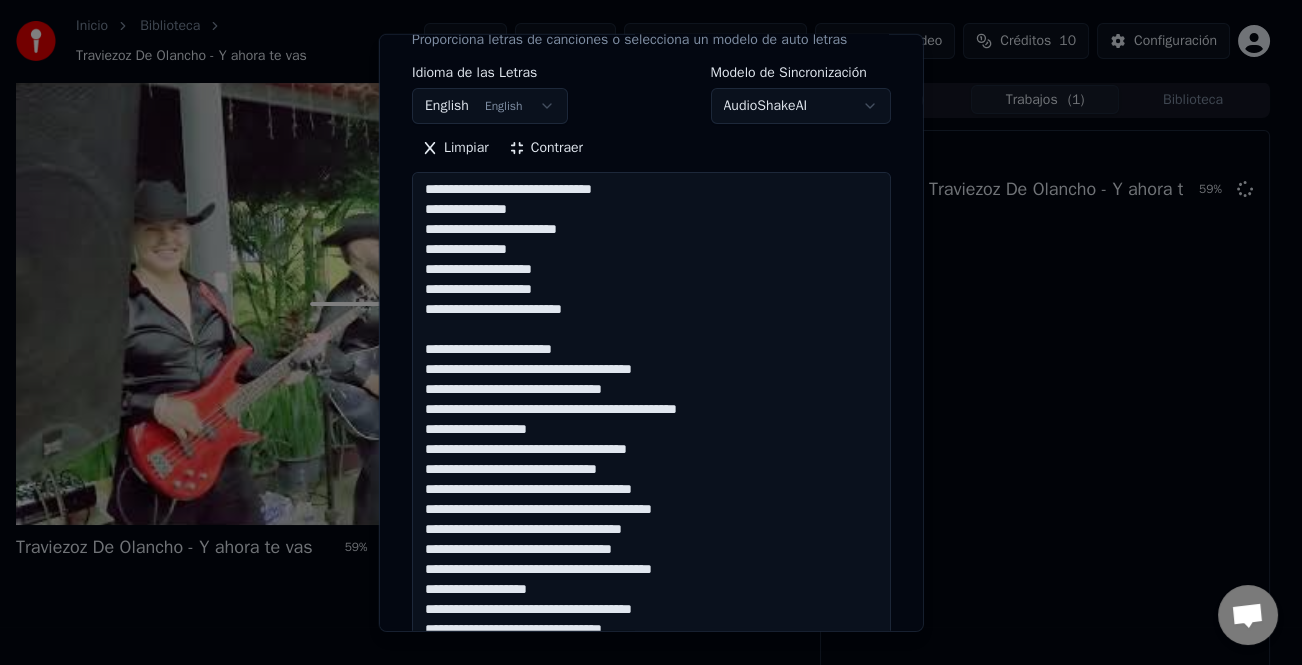 click at bounding box center [651, 460] 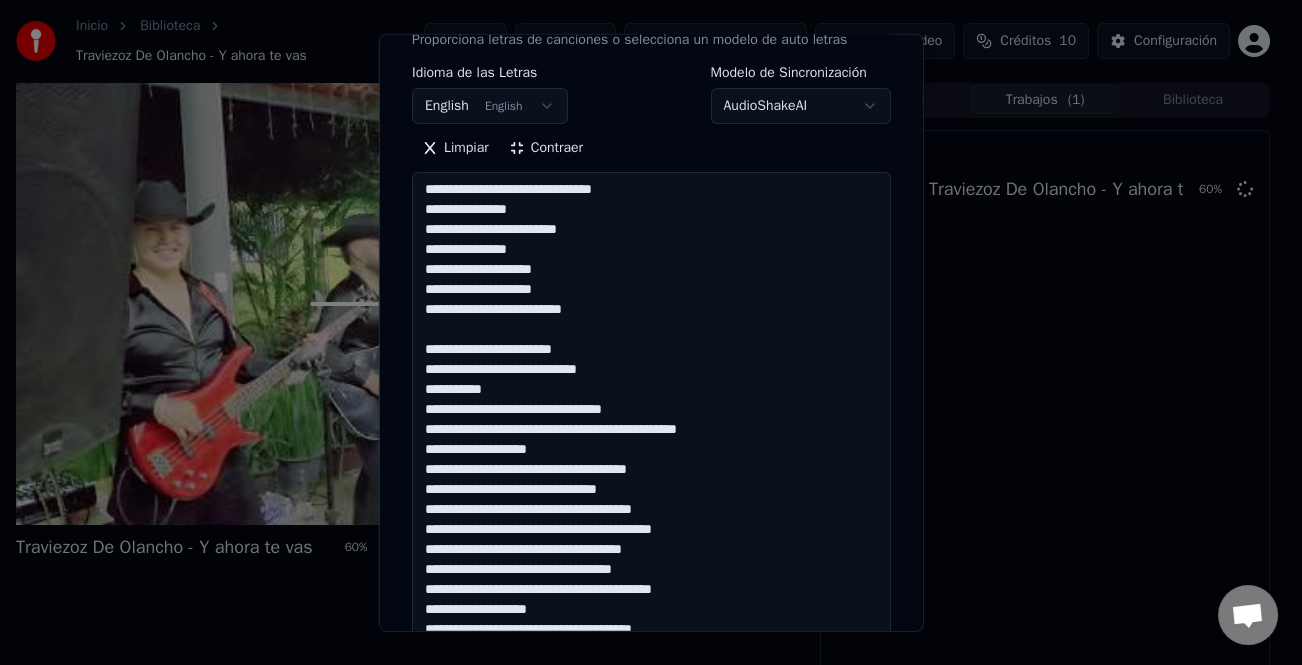 click at bounding box center (651, 460) 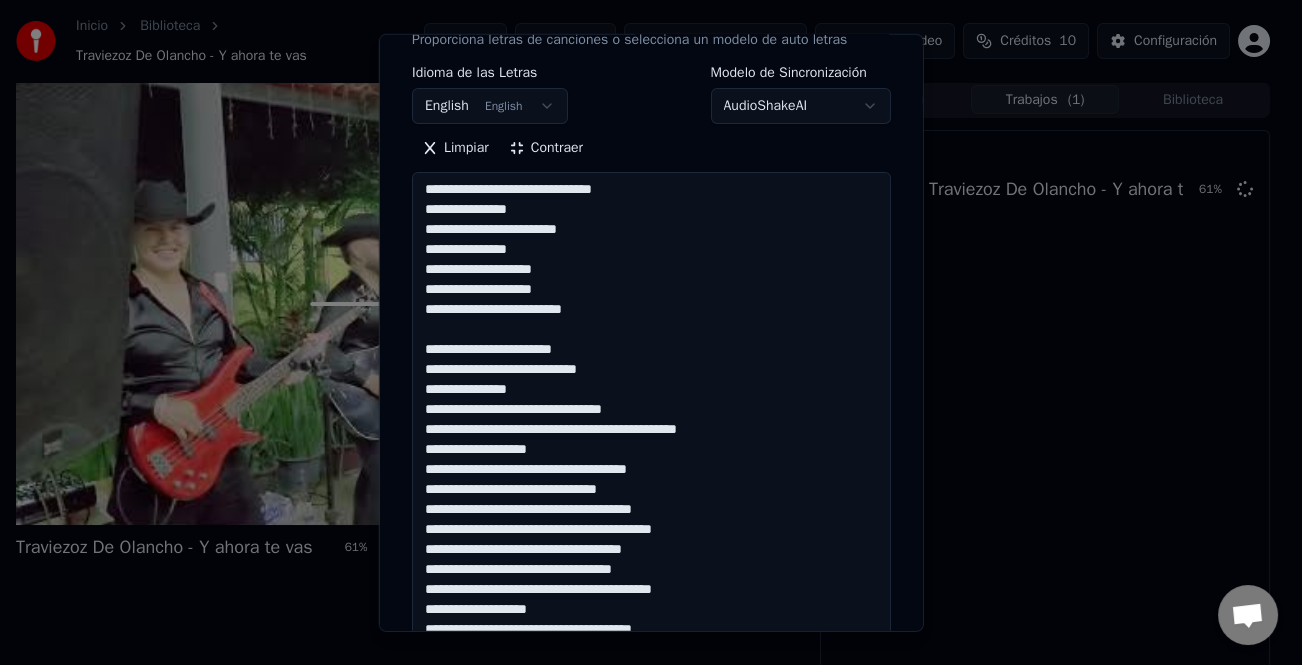 click at bounding box center (651, 460) 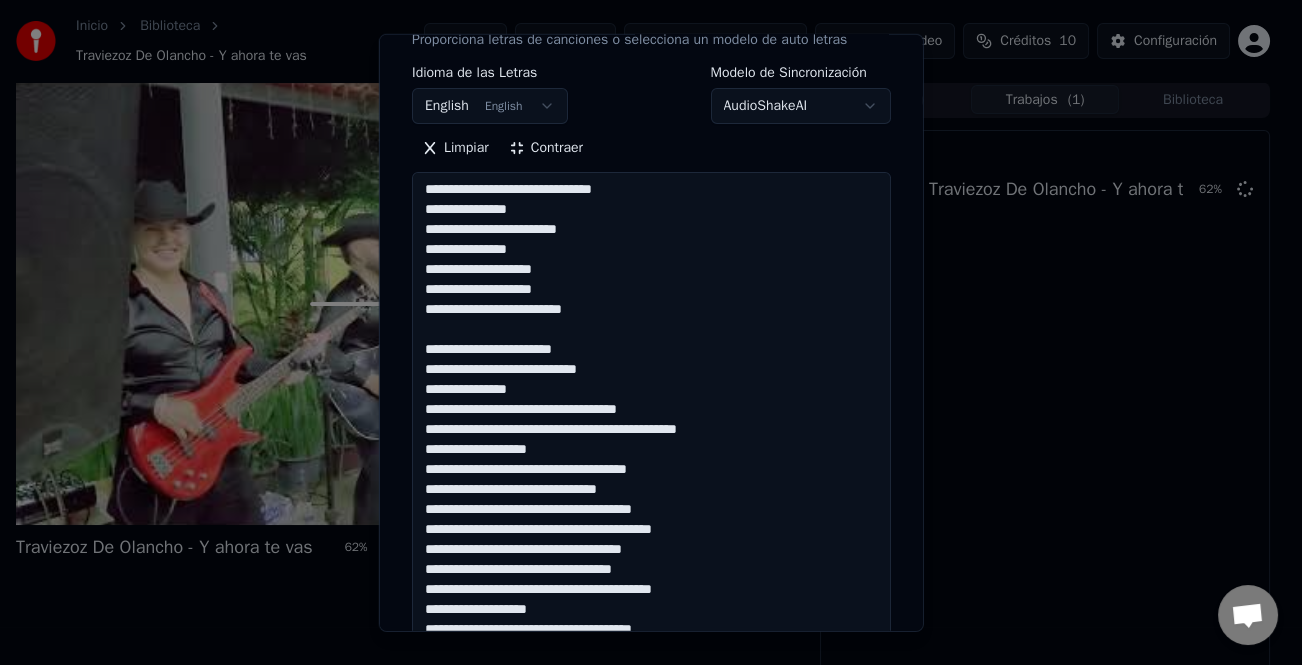 click at bounding box center (651, 460) 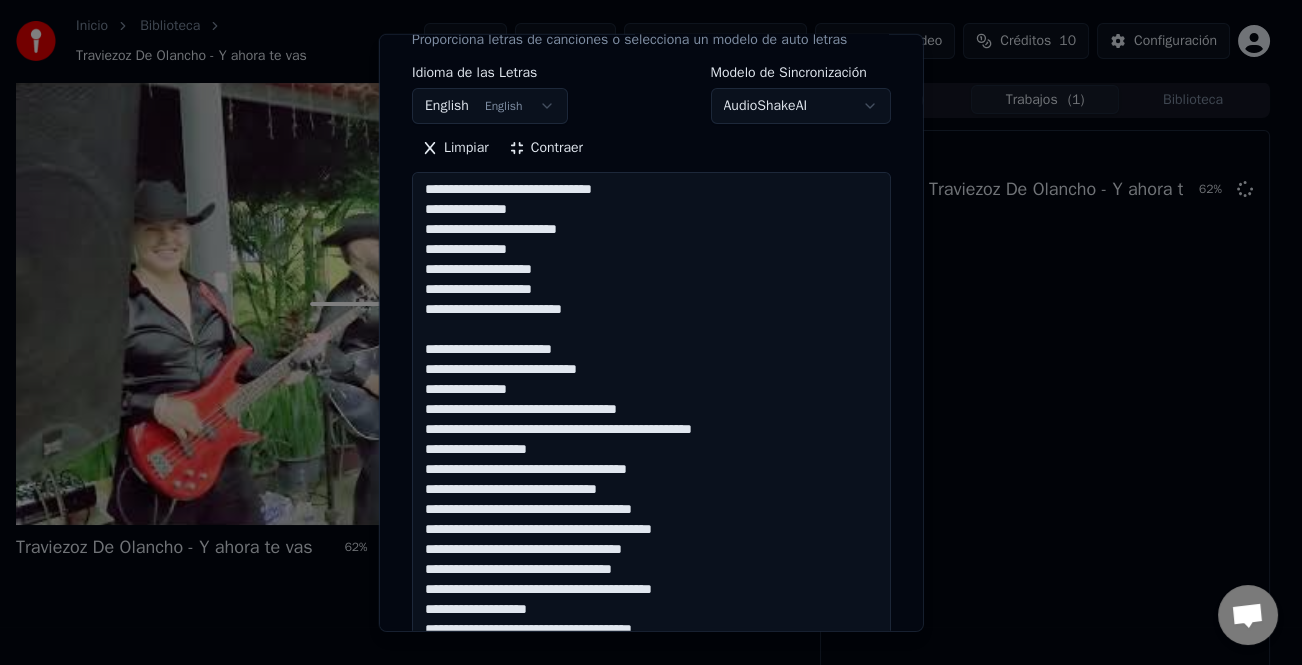 click at bounding box center (651, 460) 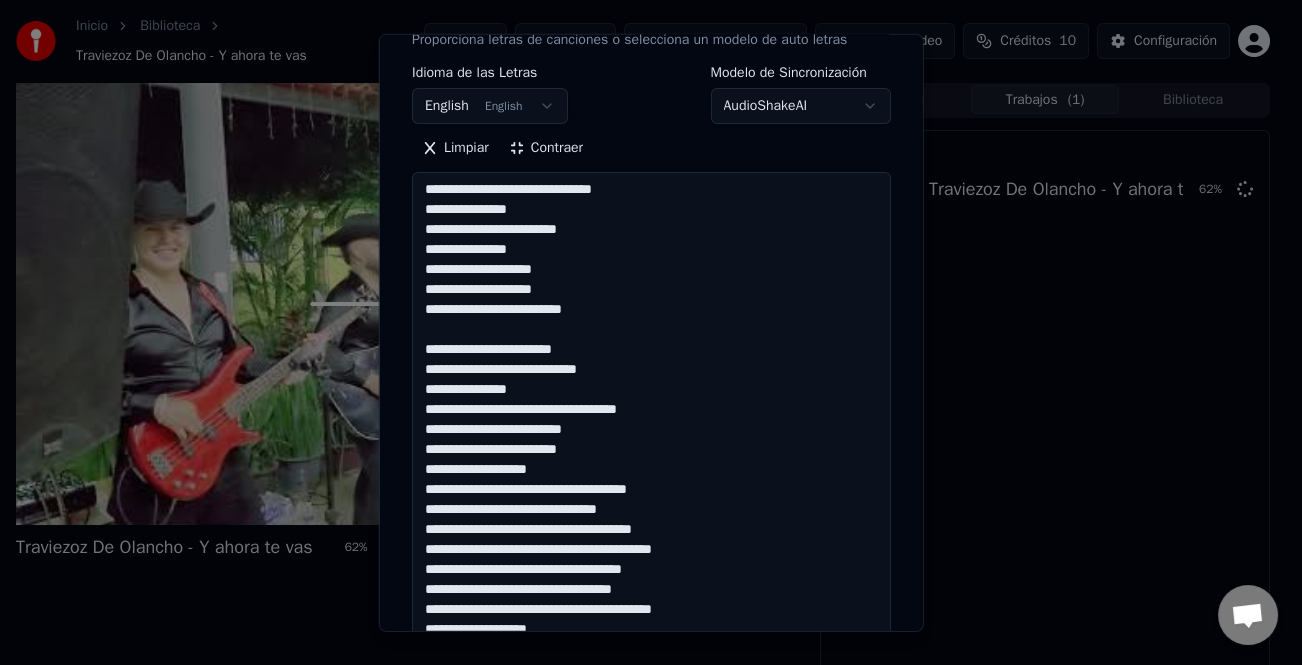 click at bounding box center [651, 460] 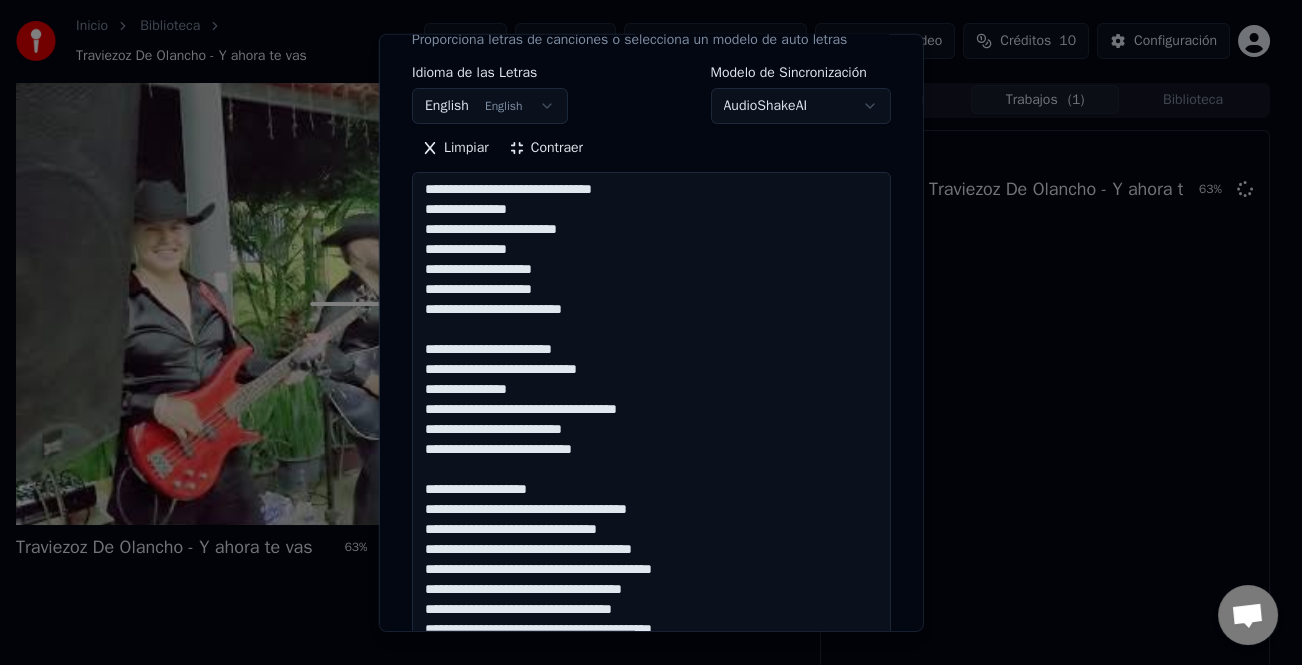 scroll, scrollTop: 241, scrollLeft: 0, axis: vertical 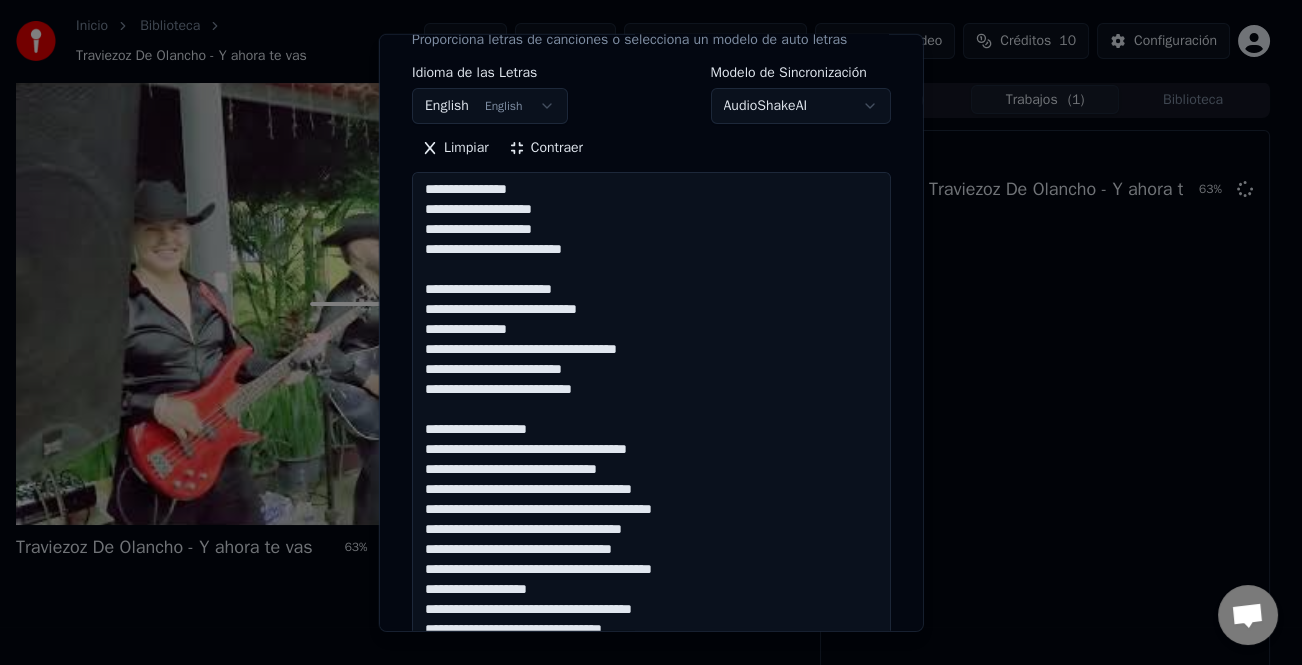 click at bounding box center (651, 460) 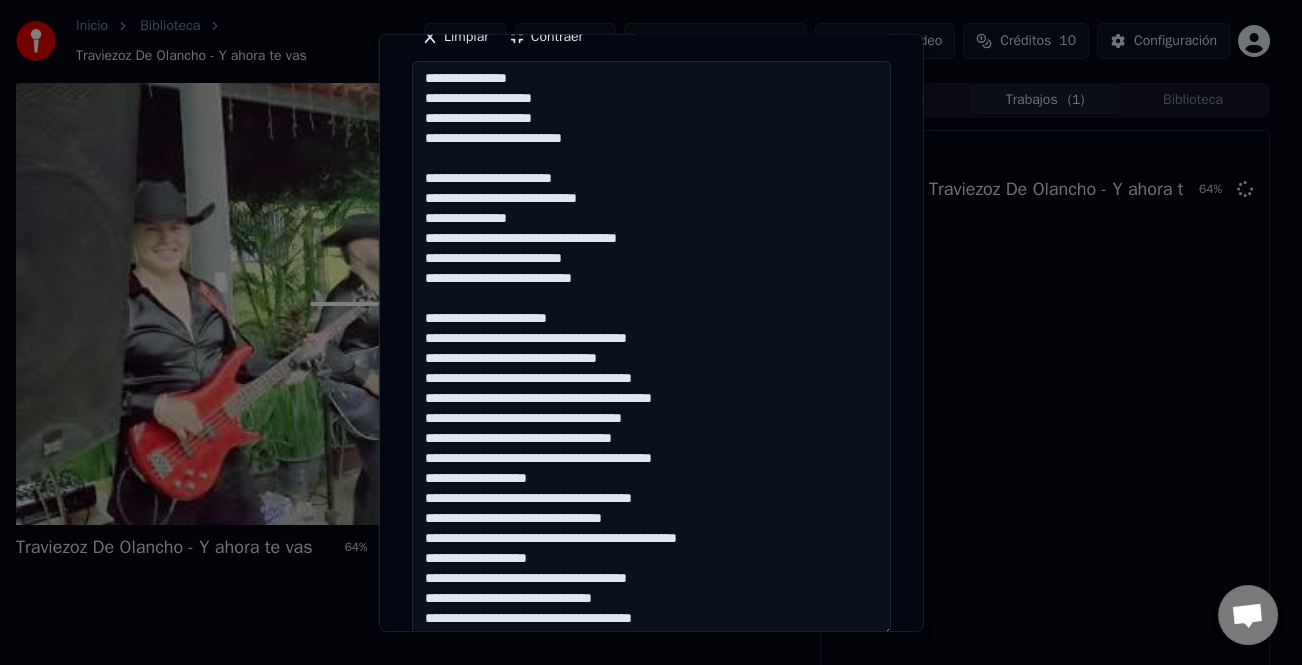 scroll, scrollTop: 500, scrollLeft: 0, axis: vertical 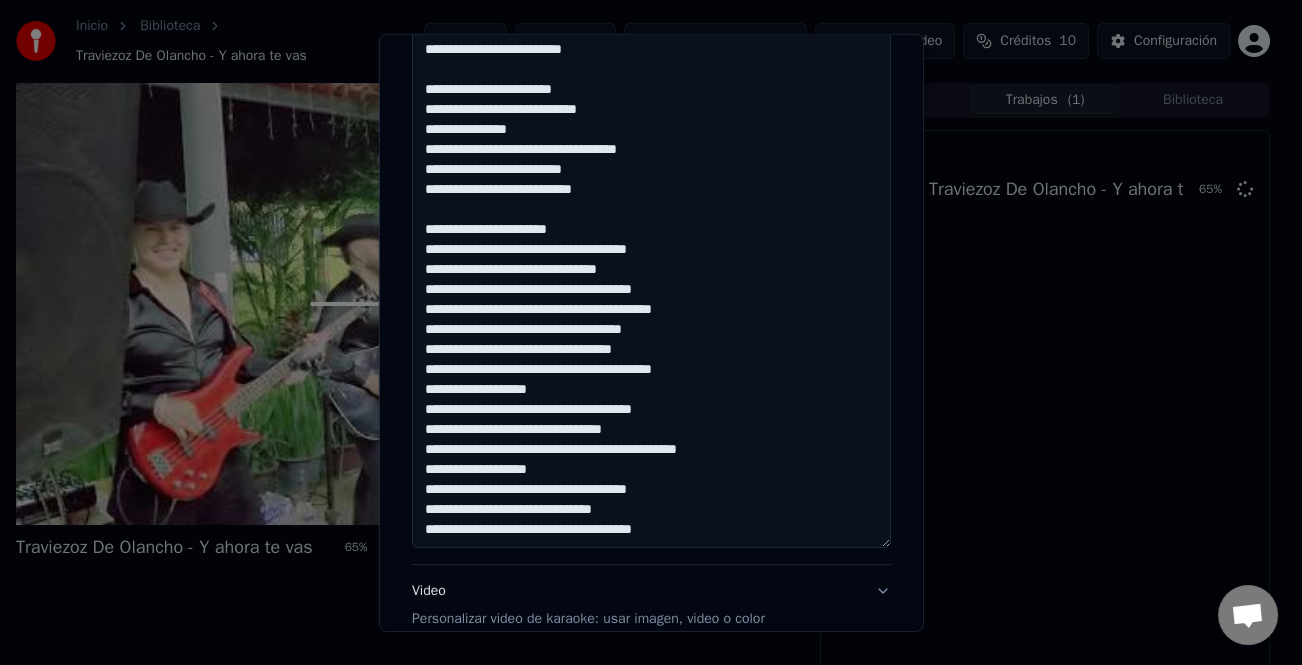 click at bounding box center [651, 260] 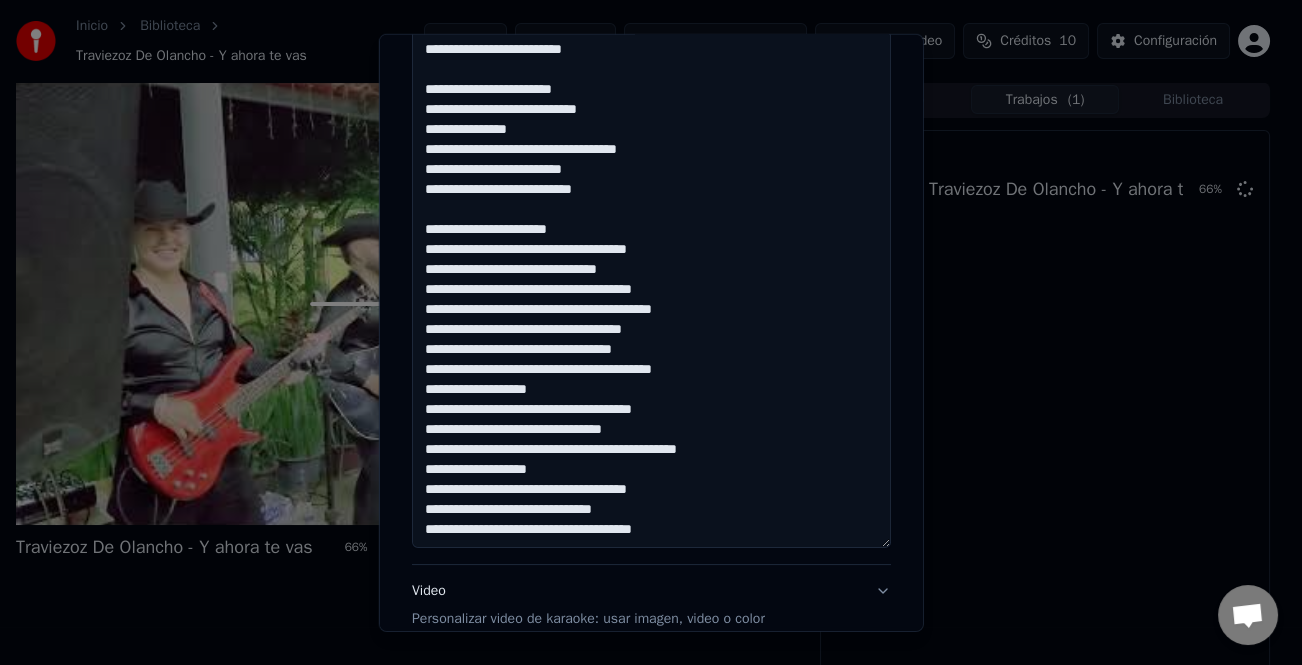 click at bounding box center (651, 260) 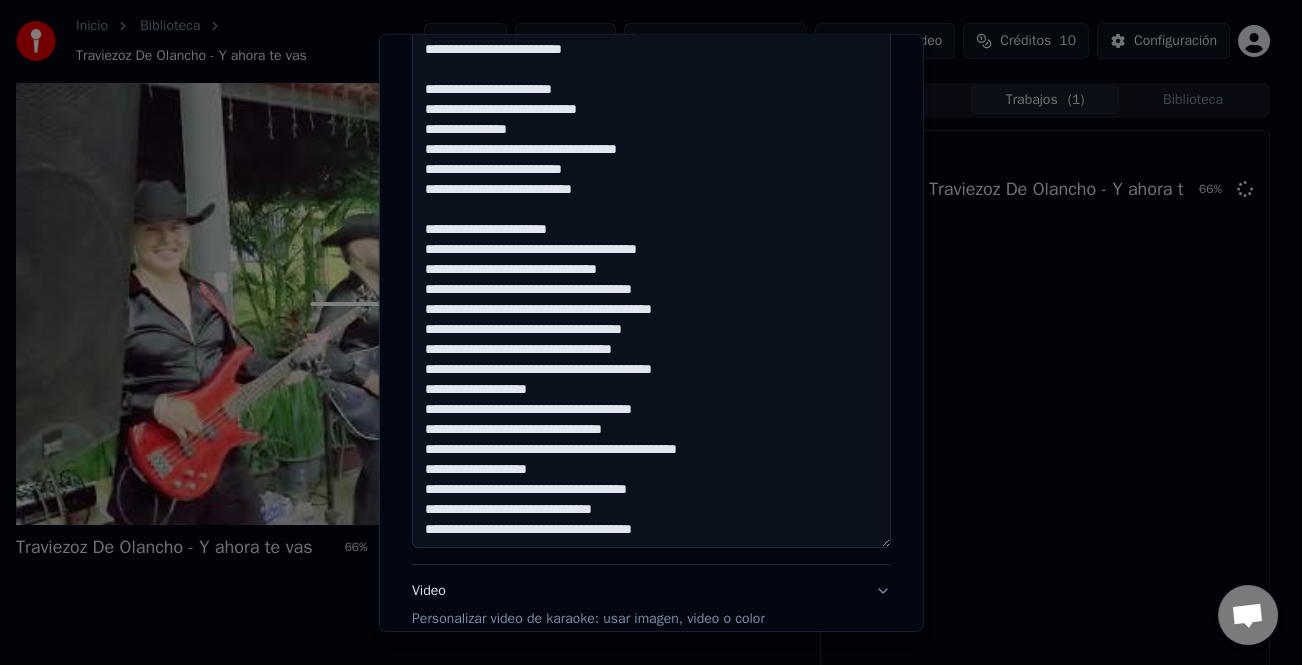 click at bounding box center [651, 260] 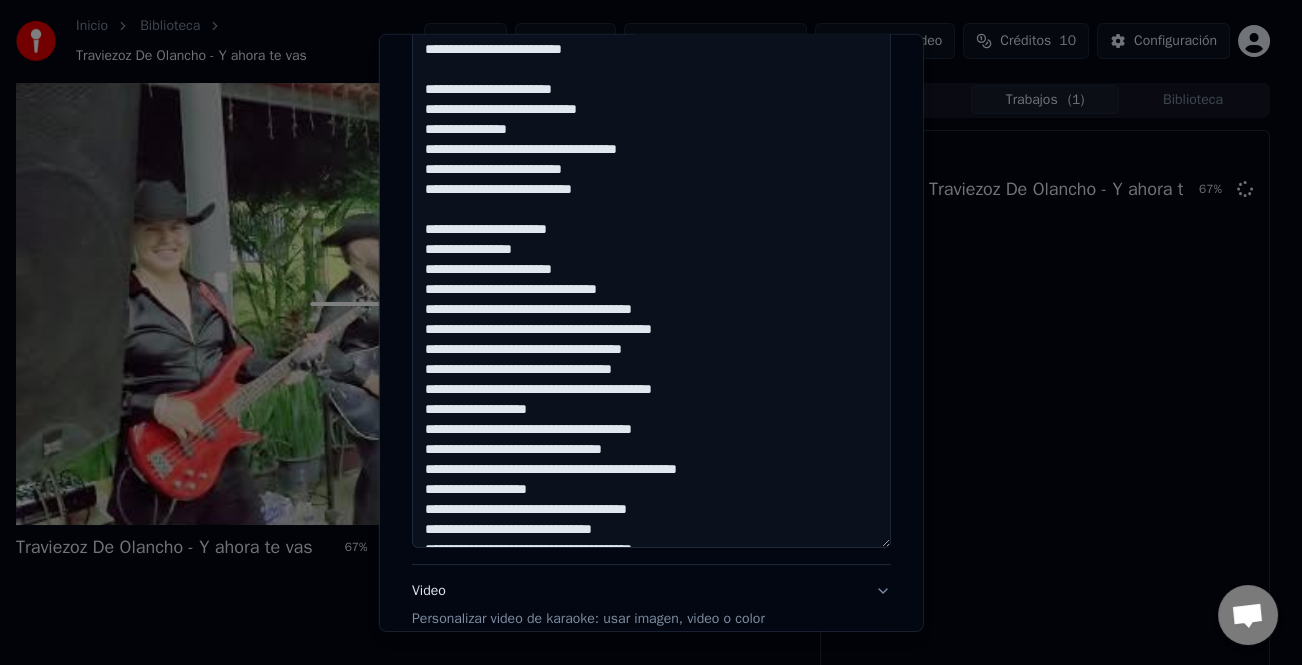 click at bounding box center [651, 260] 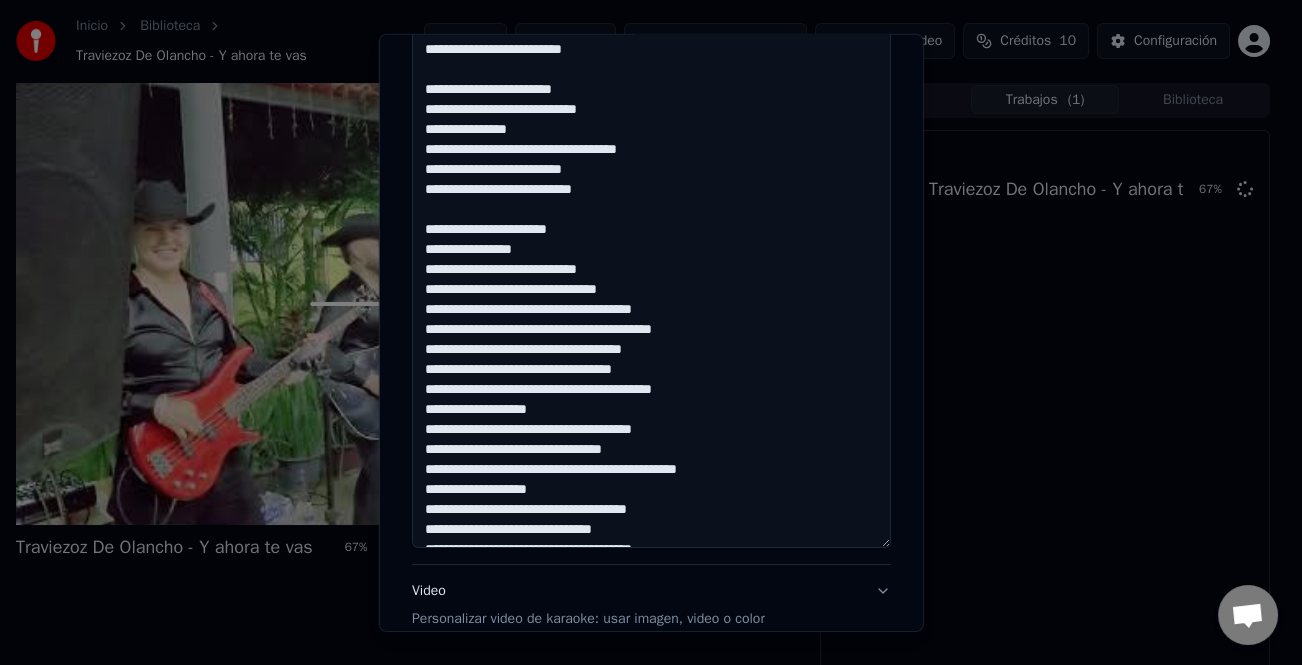 click at bounding box center (651, 260) 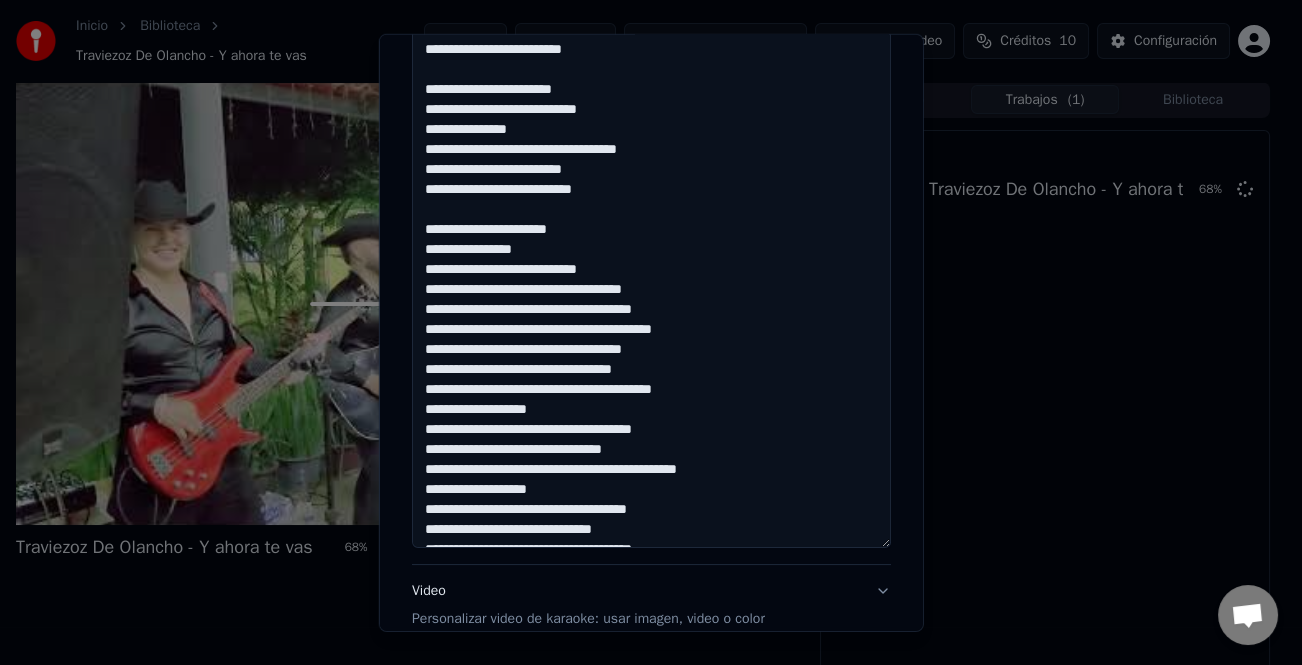 click at bounding box center (651, 260) 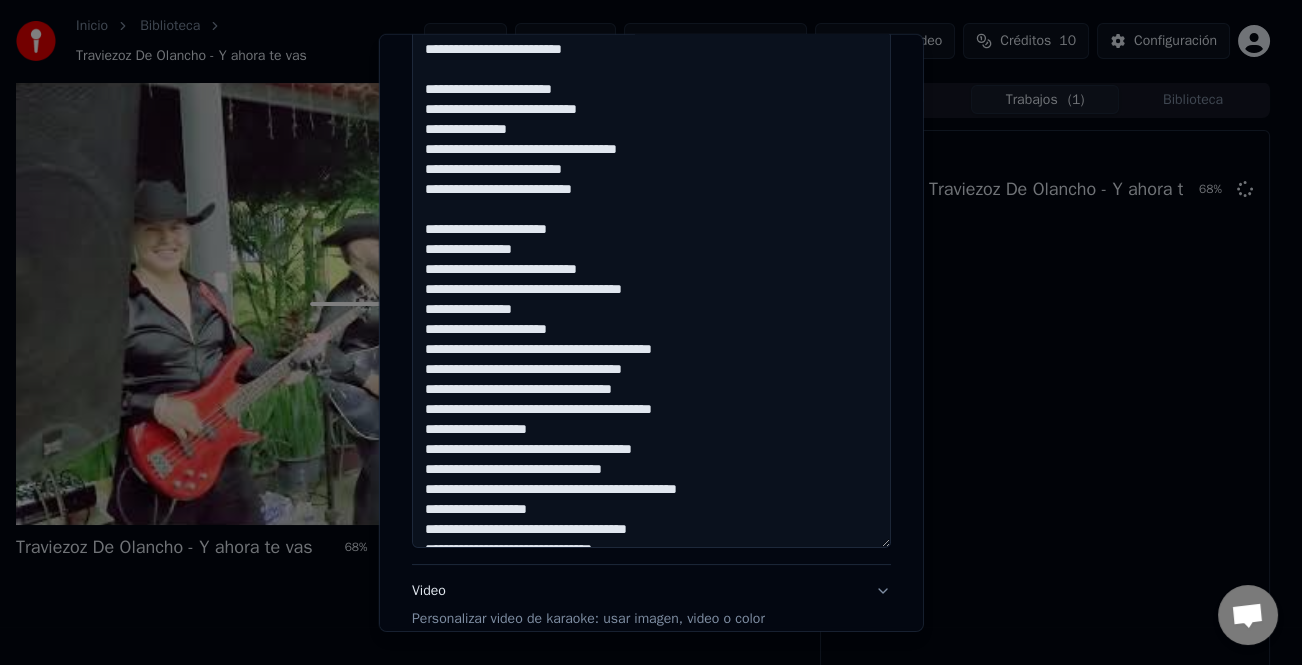 click at bounding box center [651, 260] 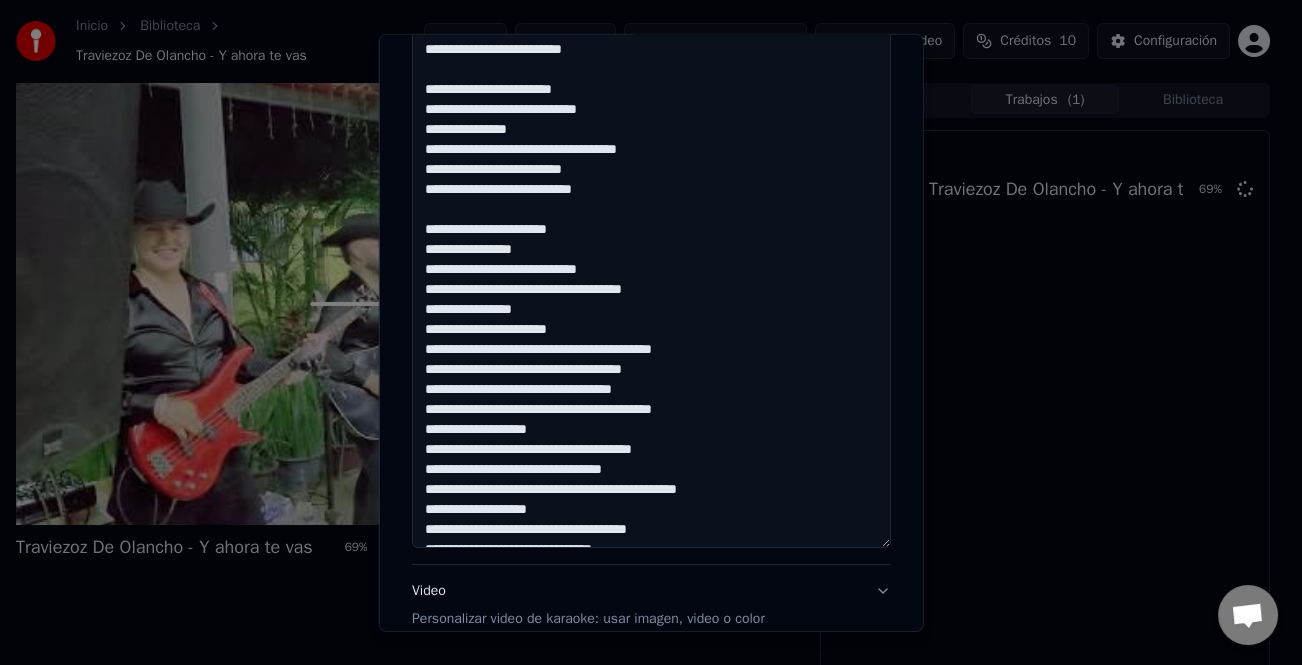click at bounding box center (651, 260) 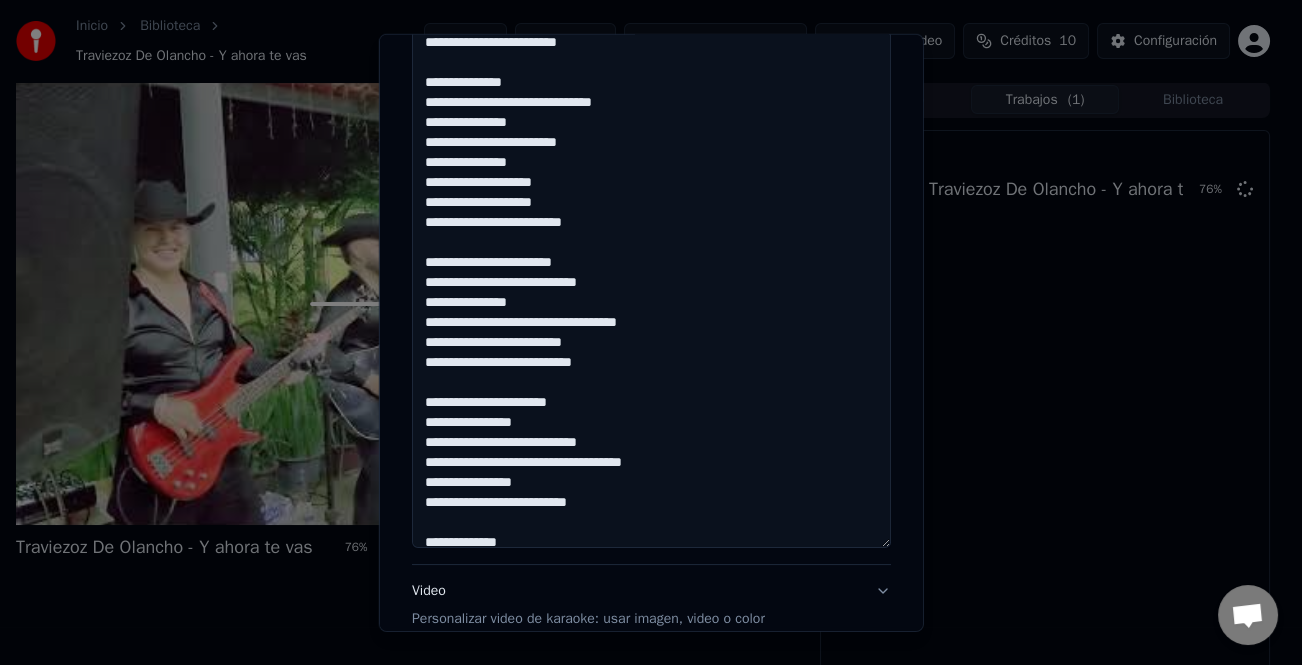 scroll, scrollTop: 41, scrollLeft: 0, axis: vertical 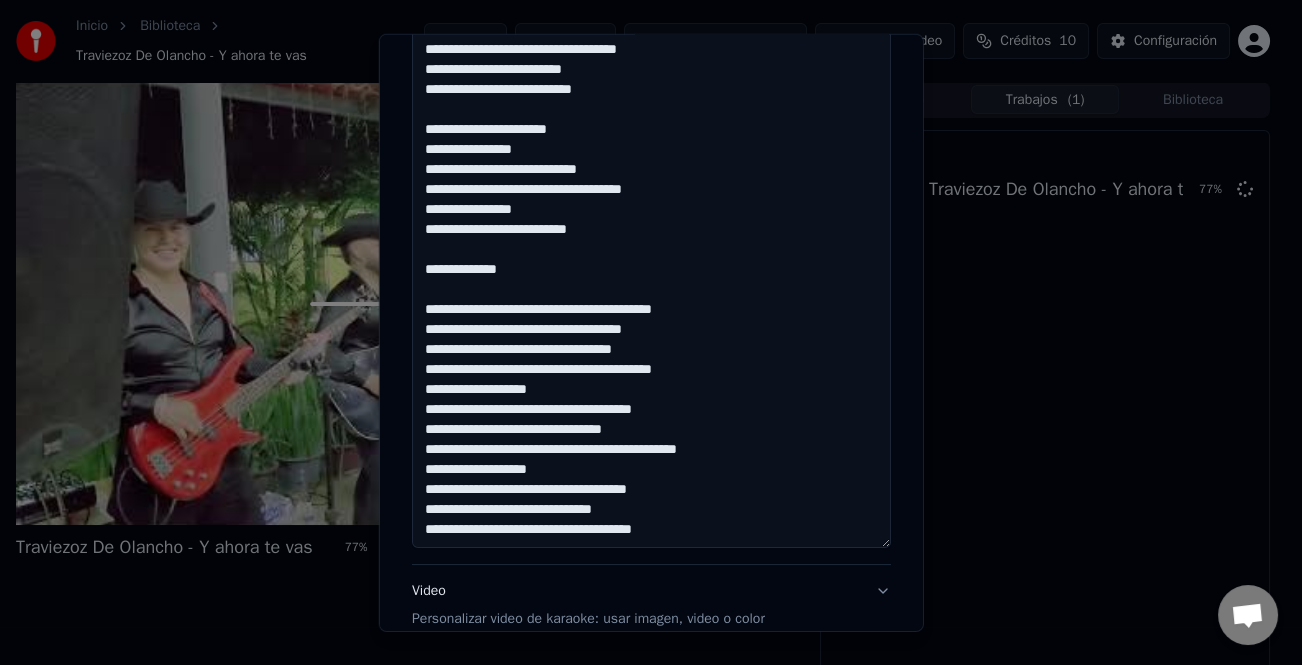 drag, startPoint x: 417, startPoint y: 100, endPoint x: 662, endPoint y: 241, distance: 282.67648 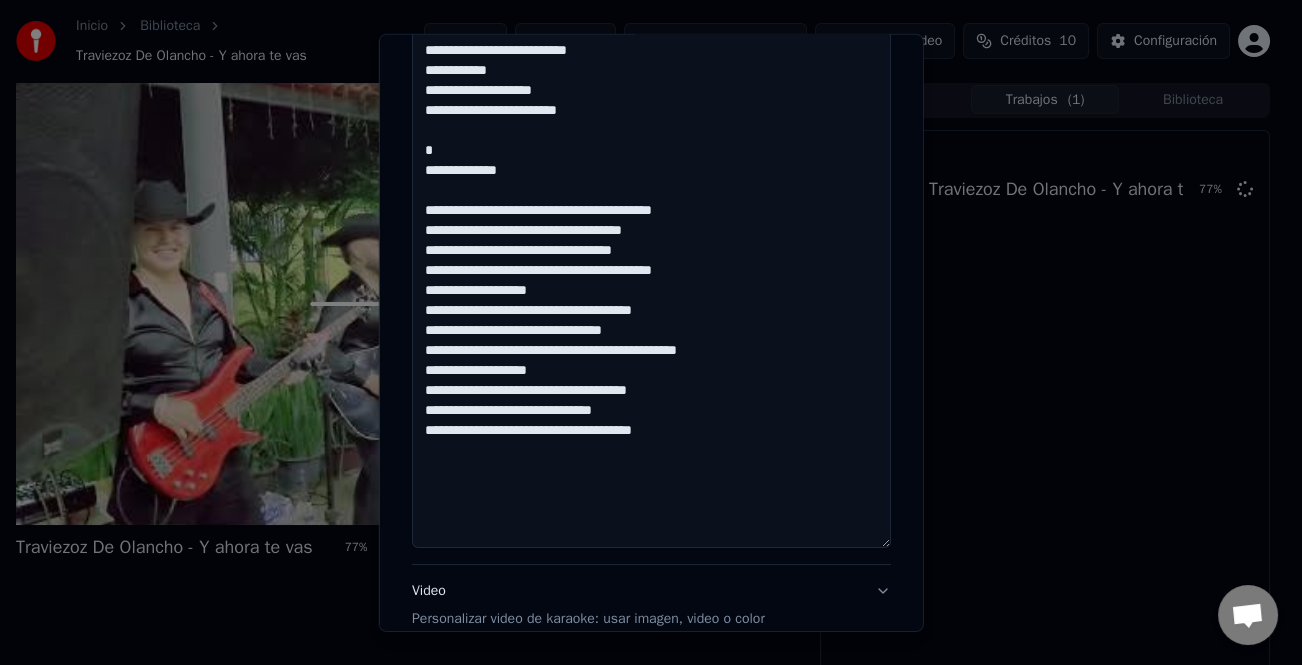 scroll, scrollTop: 0, scrollLeft: 0, axis: both 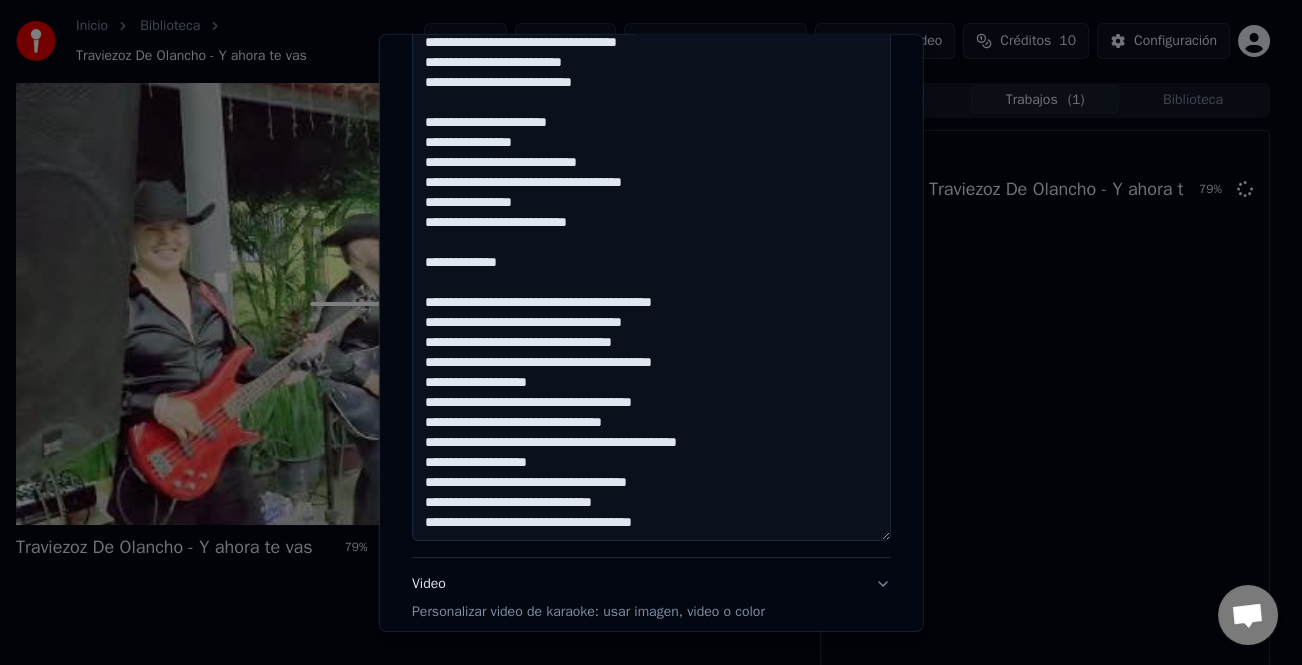 drag, startPoint x: 420, startPoint y: 300, endPoint x: 798, endPoint y: 601, distance: 483.20285 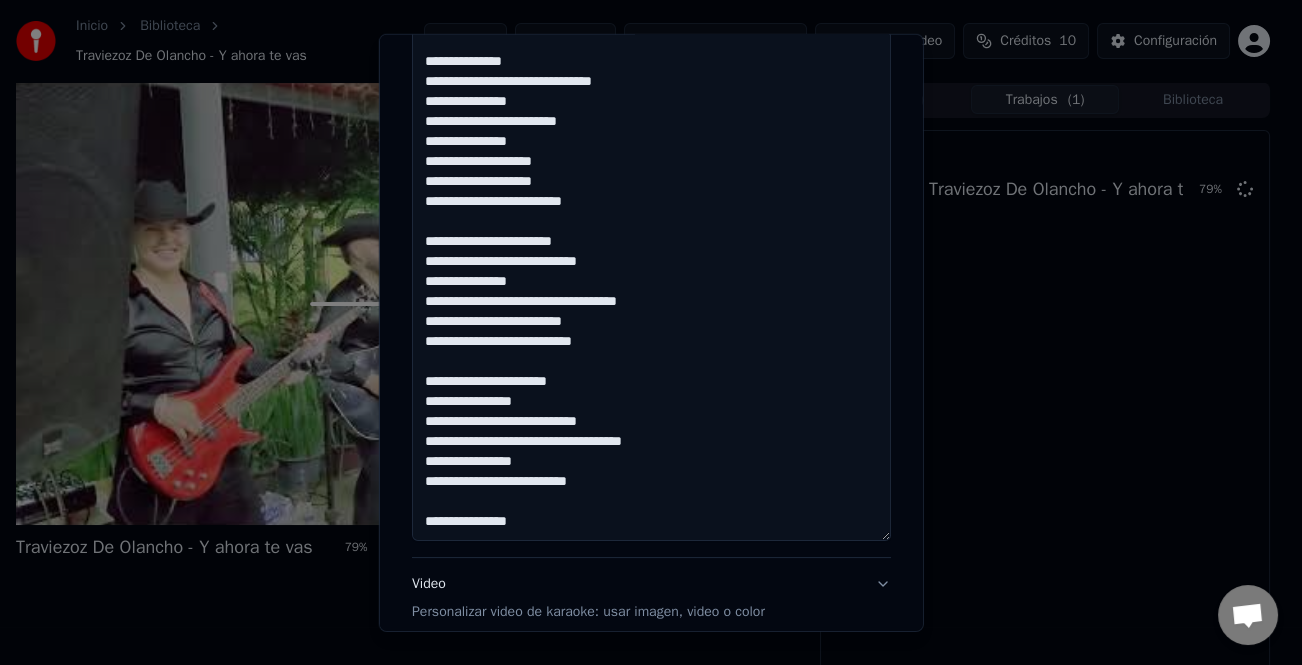 scroll, scrollTop: 121, scrollLeft: 0, axis: vertical 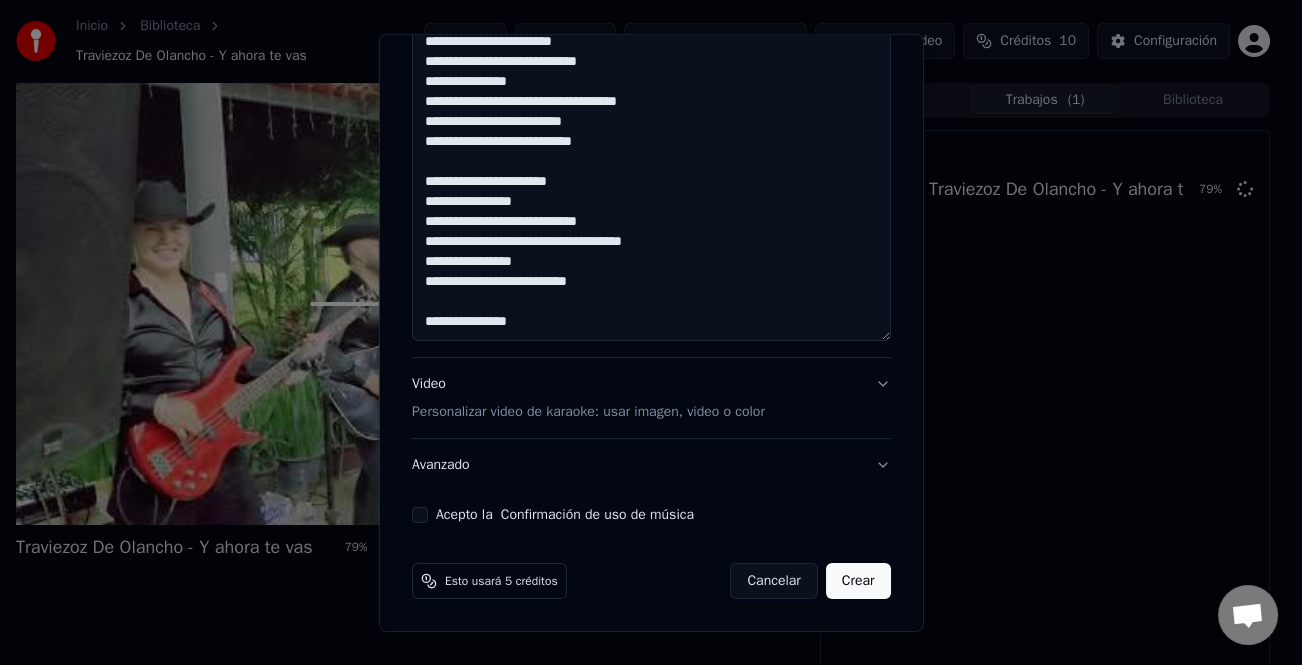 paste on "**********" 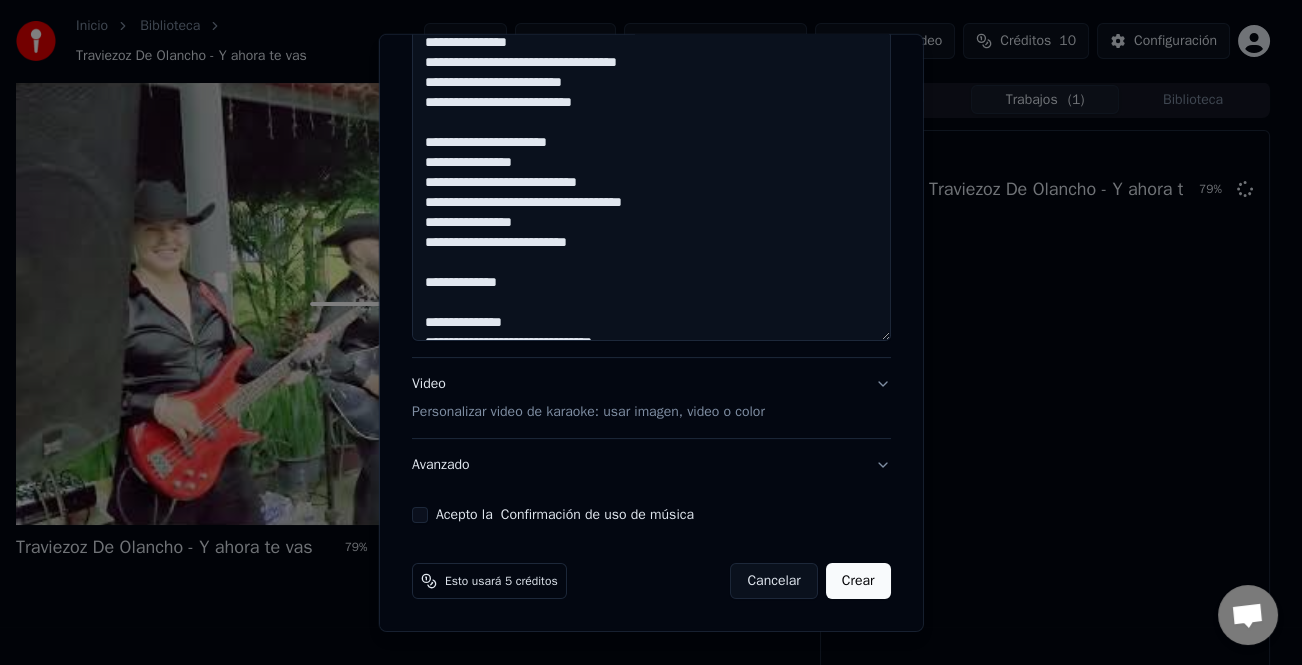 scroll, scrollTop: 554, scrollLeft: 0, axis: vertical 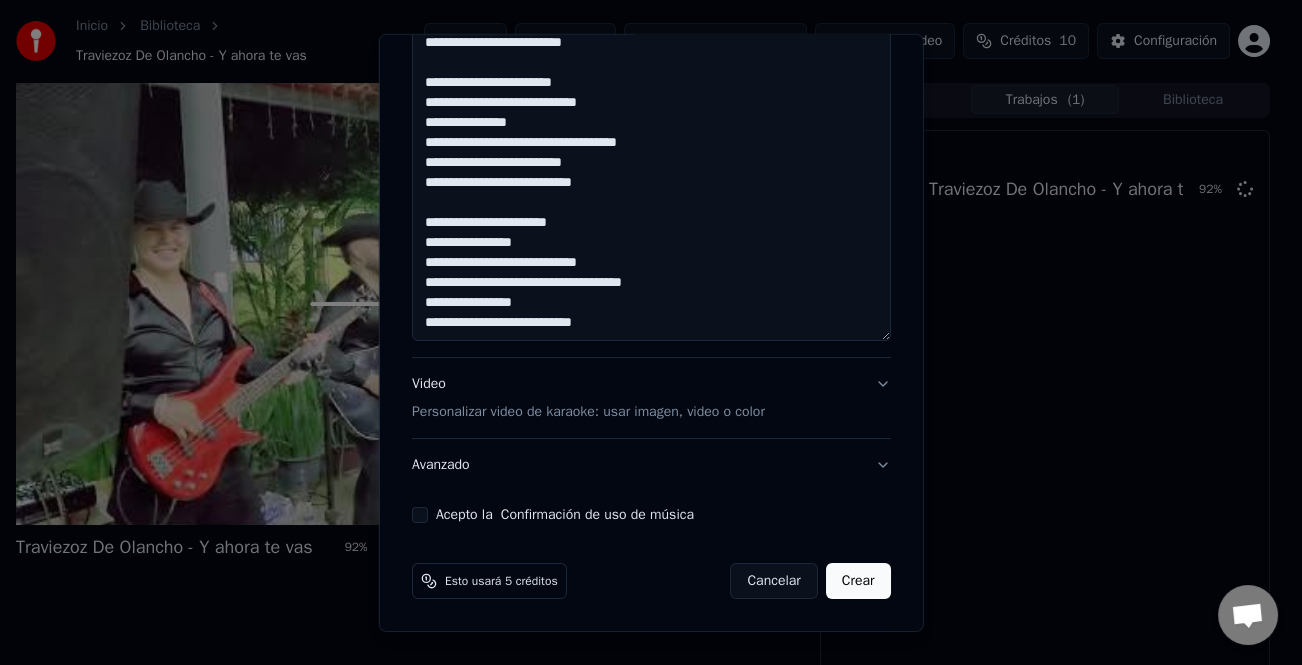type on "**********" 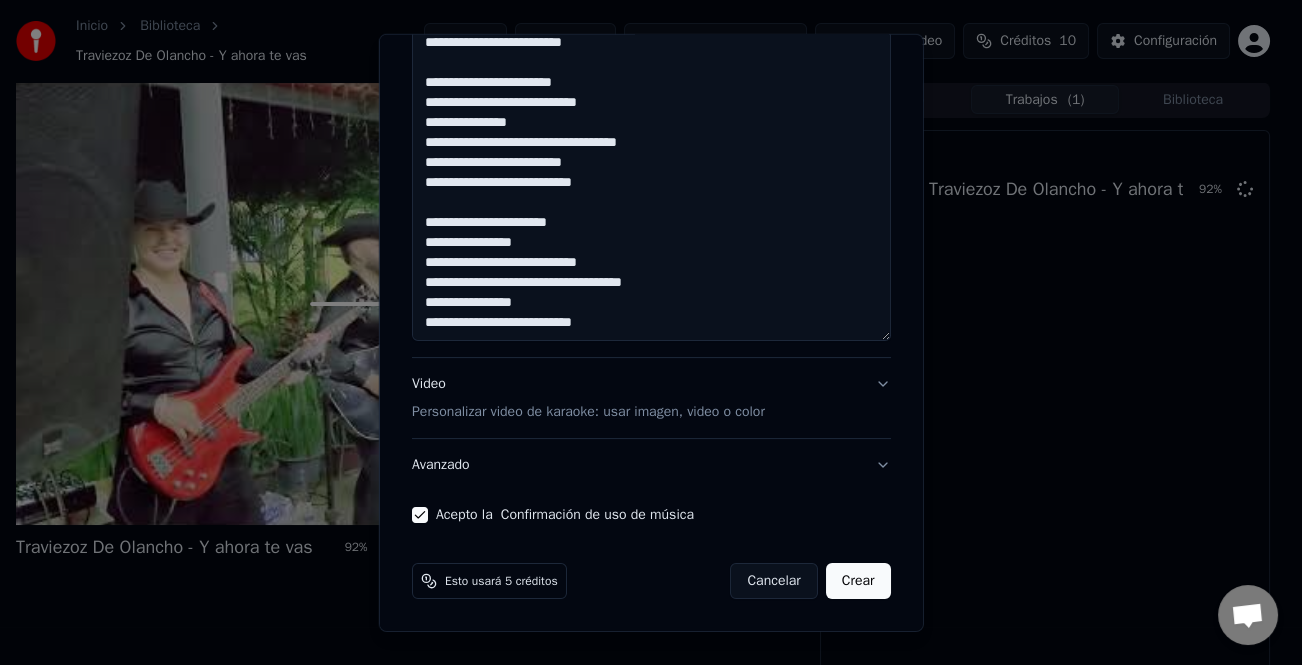 click on "Crear" at bounding box center [858, 581] 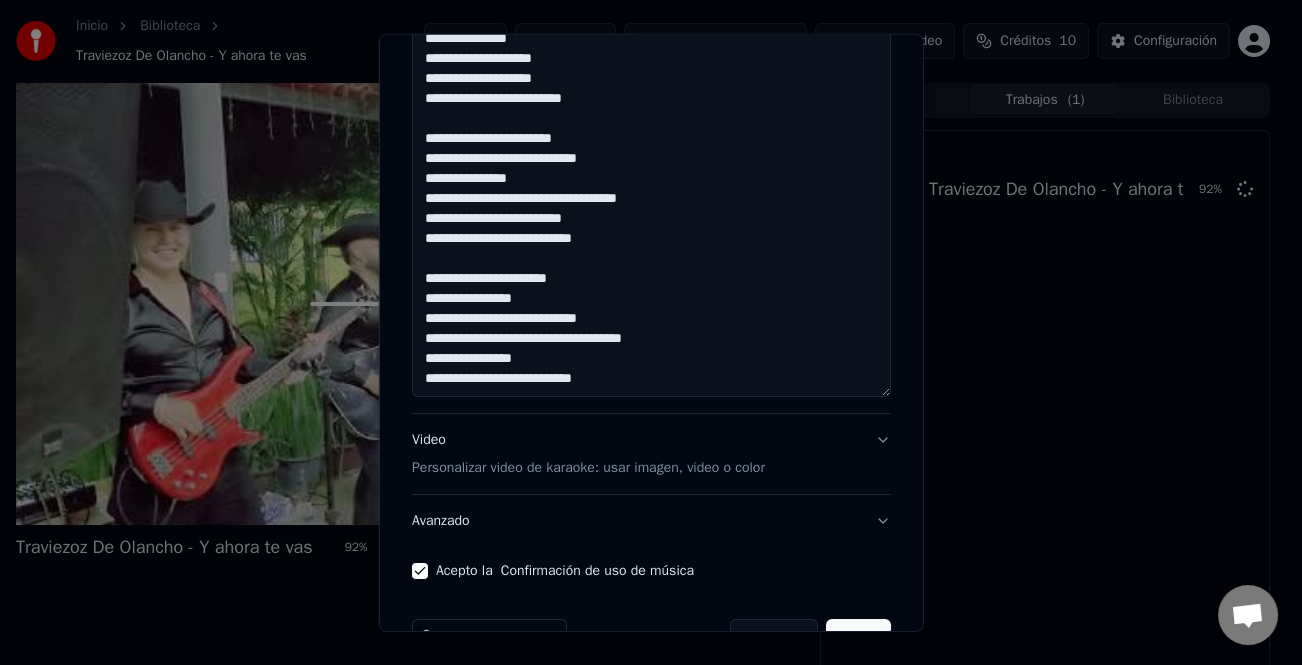 scroll, scrollTop: 763, scrollLeft: 0, axis: vertical 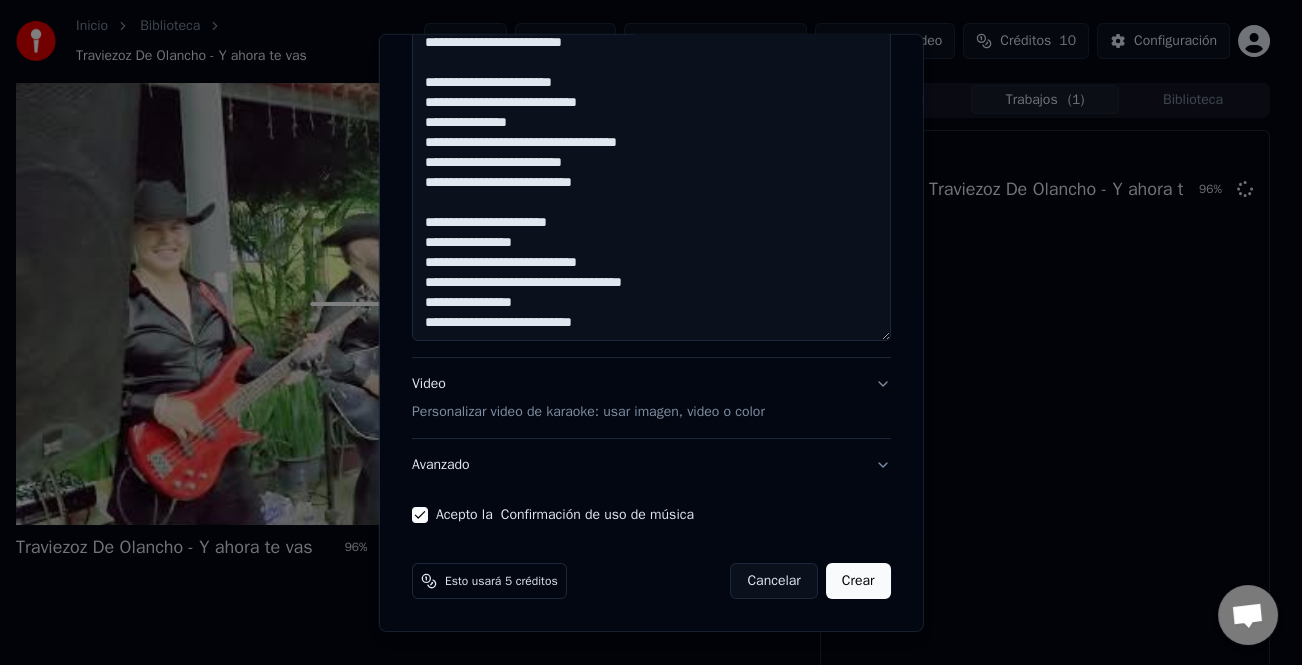 click on "Crear" at bounding box center (858, 581) 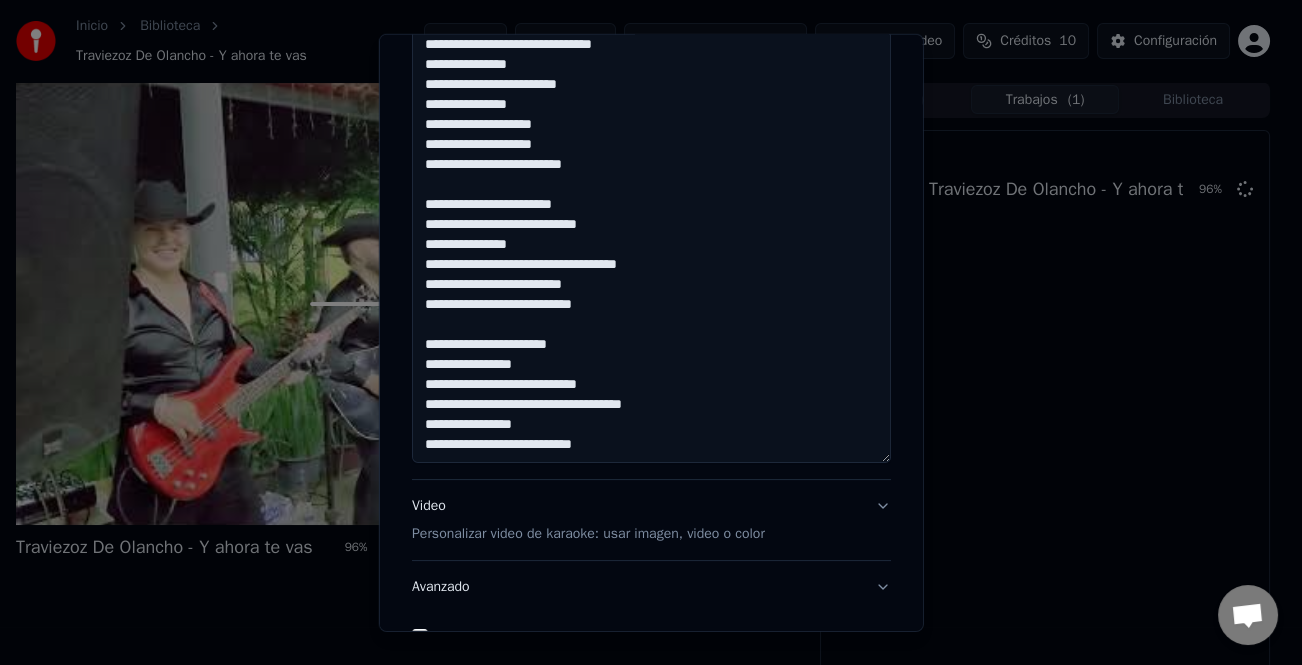 scroll, scrollTop: 563, scrollLeft: 0, axis: vertical 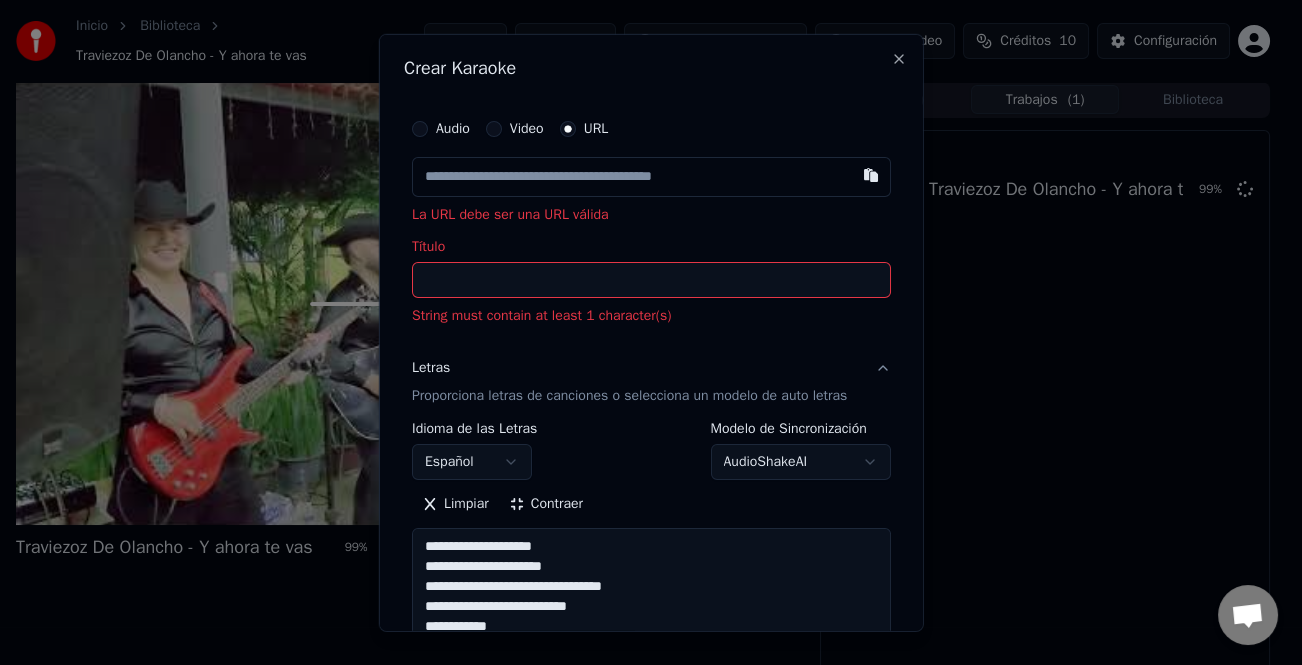 click at bounding box center [651, 176] 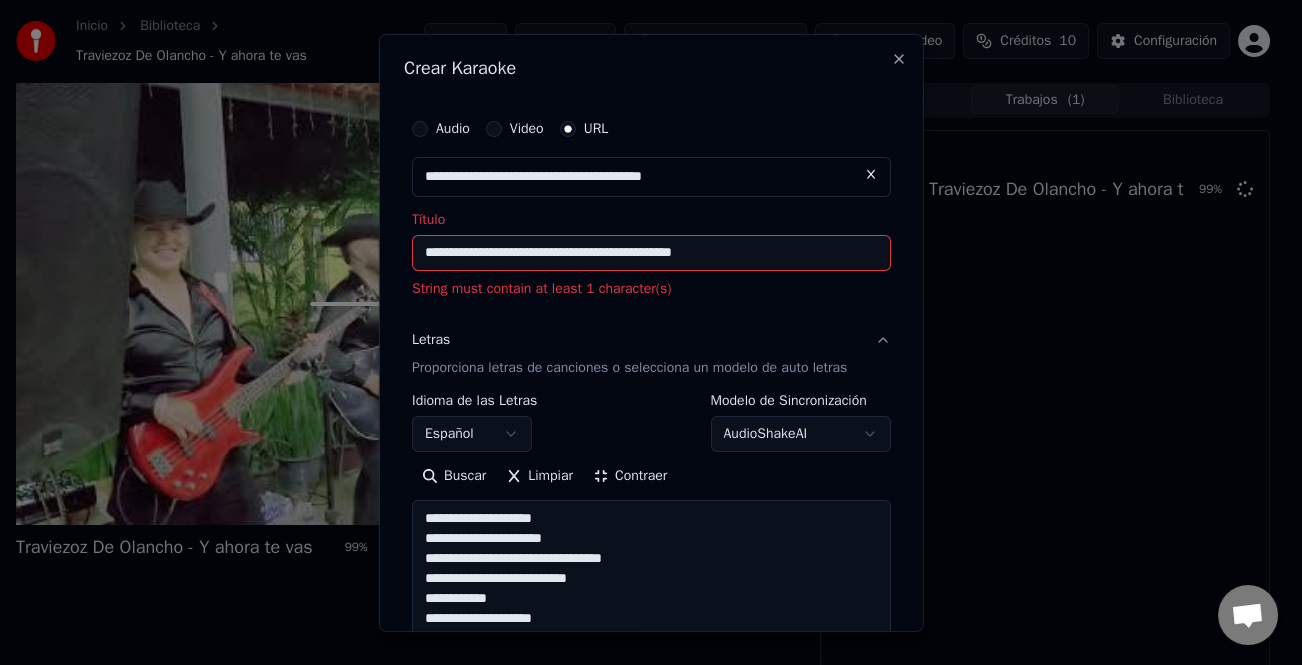 type on "**********" 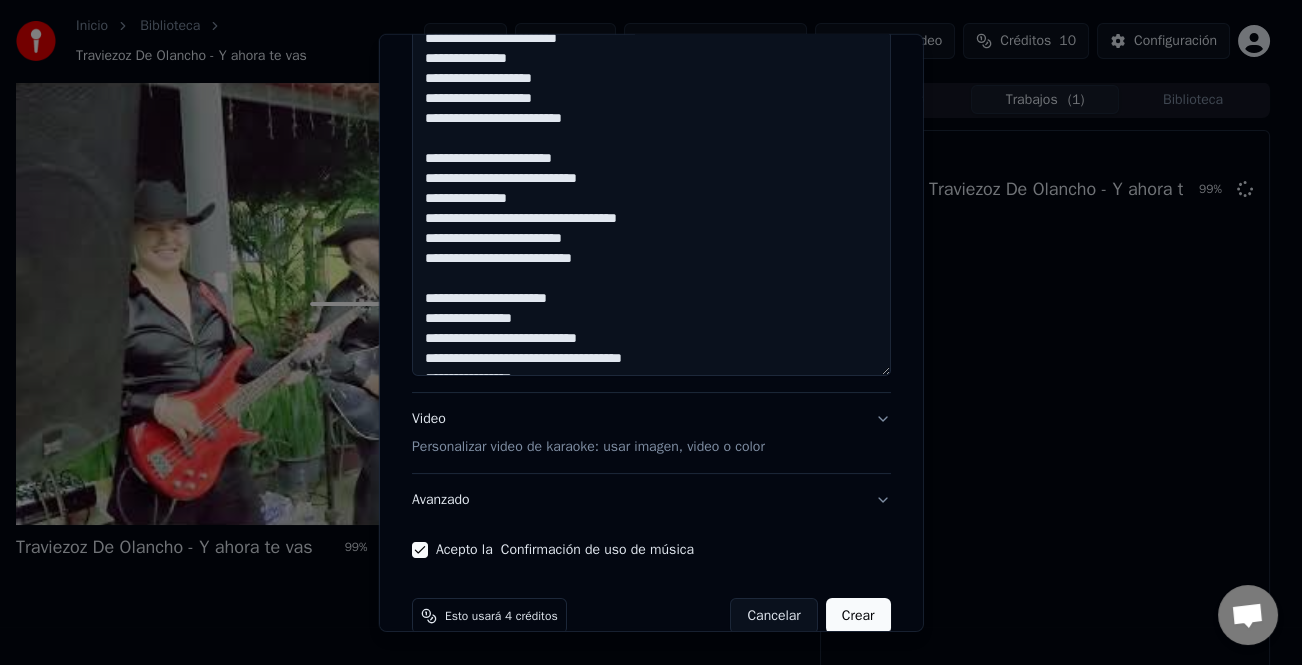 scroll, scrollTop: 735, scrollLeft: 0, axis: vertical 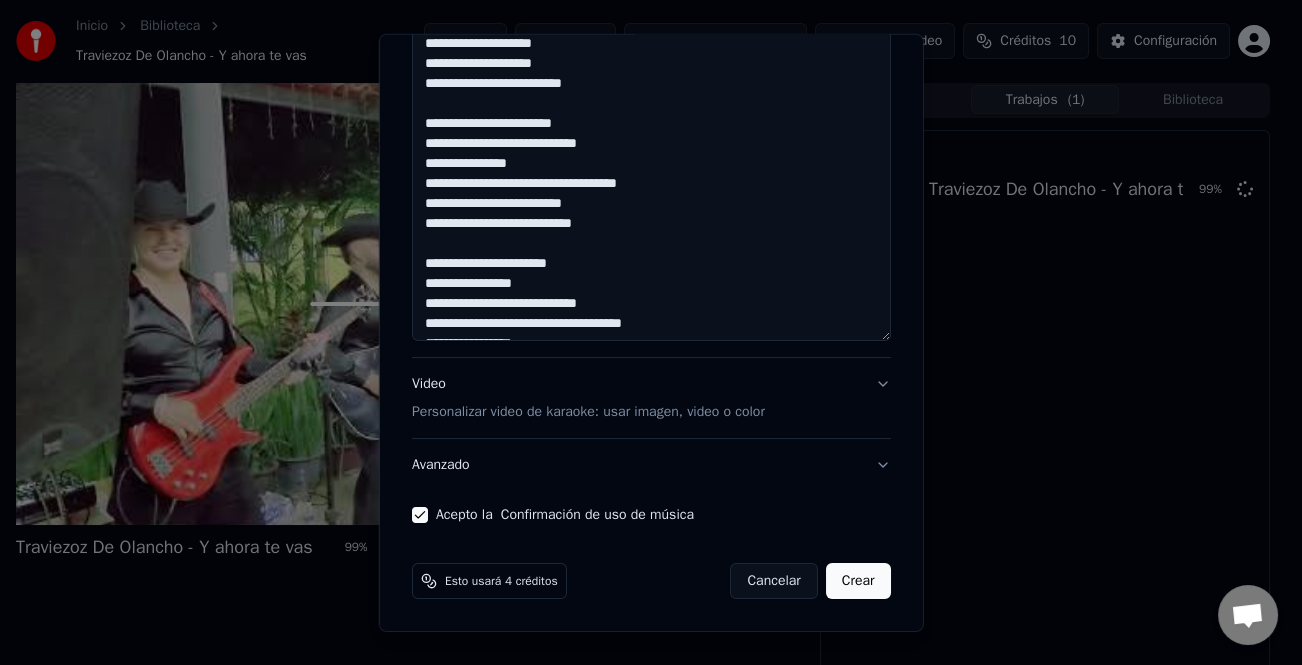 type on "**********" 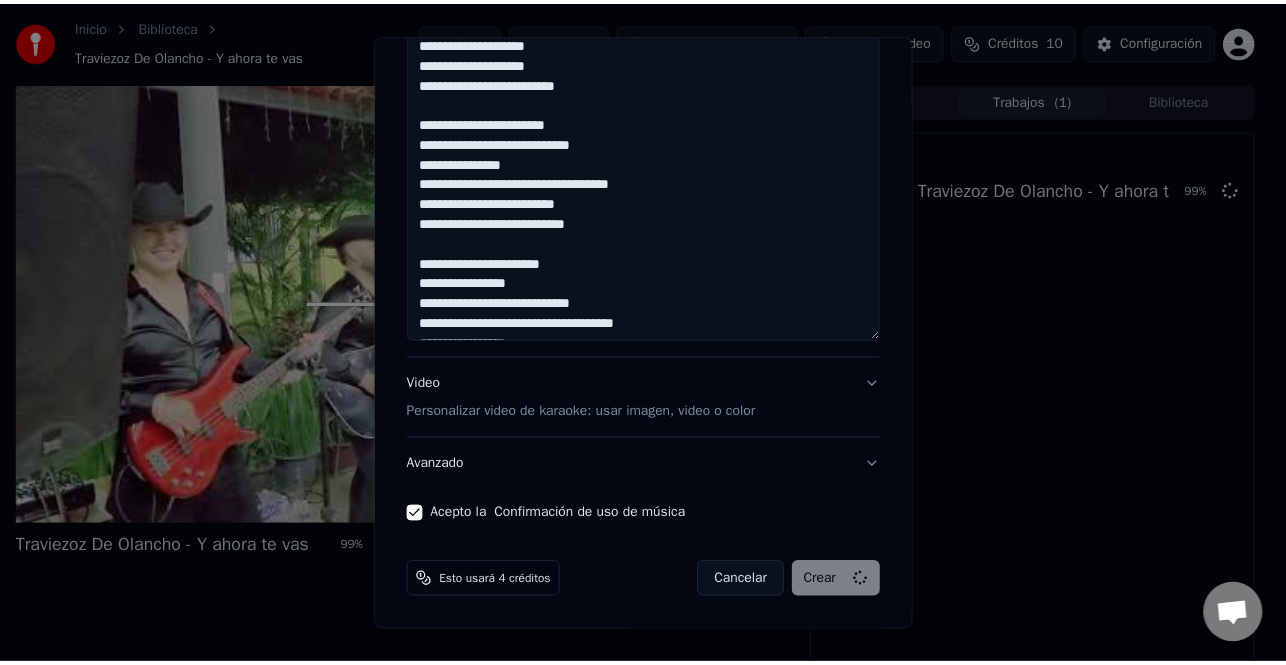scroll, scrollTop: 705, scrollLeft: 0, axis: vertical 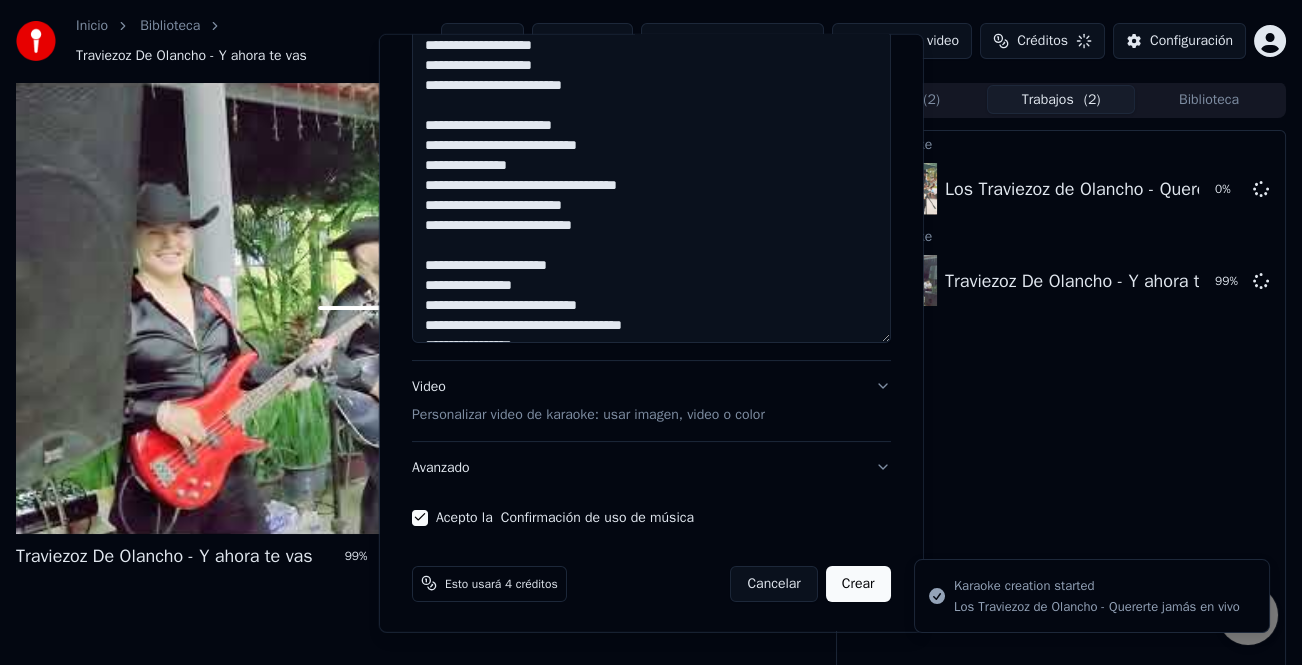 type 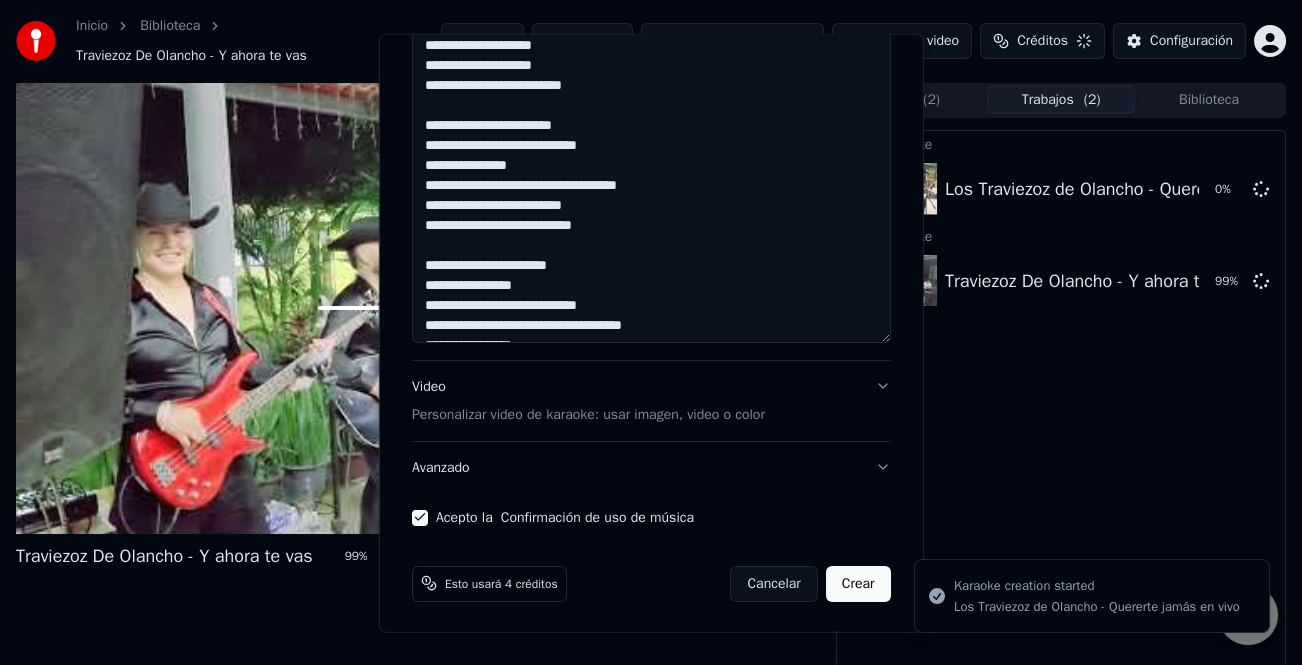 type 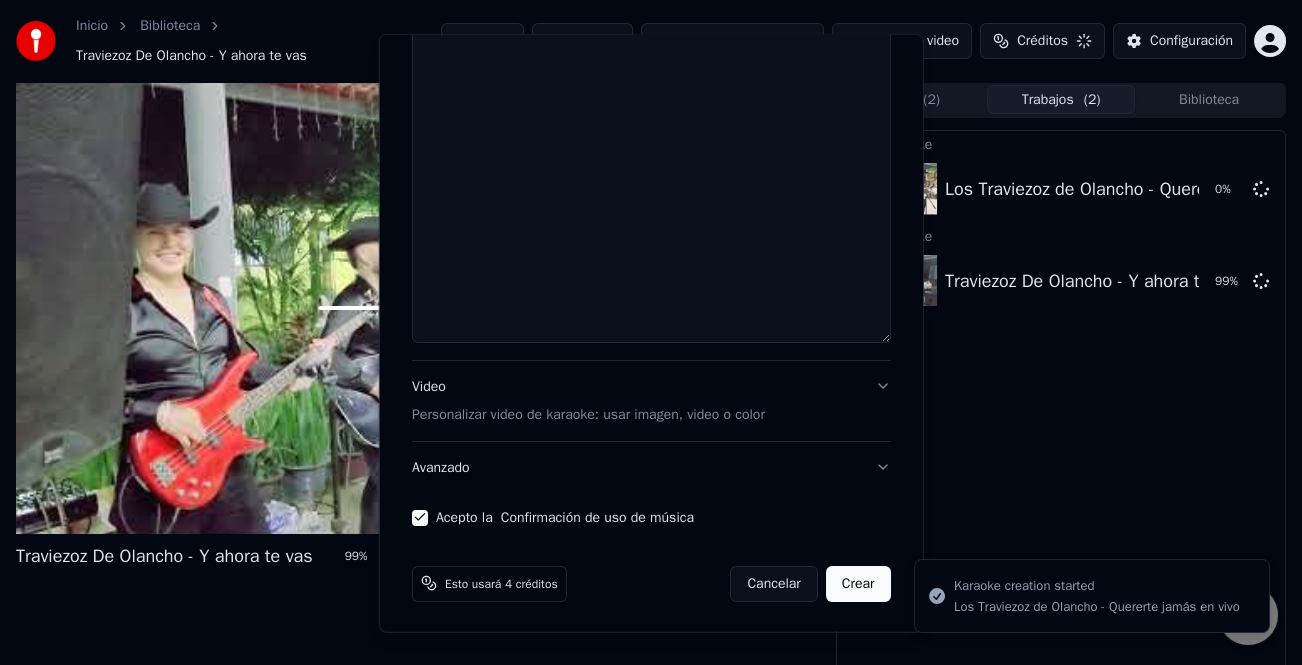 select 